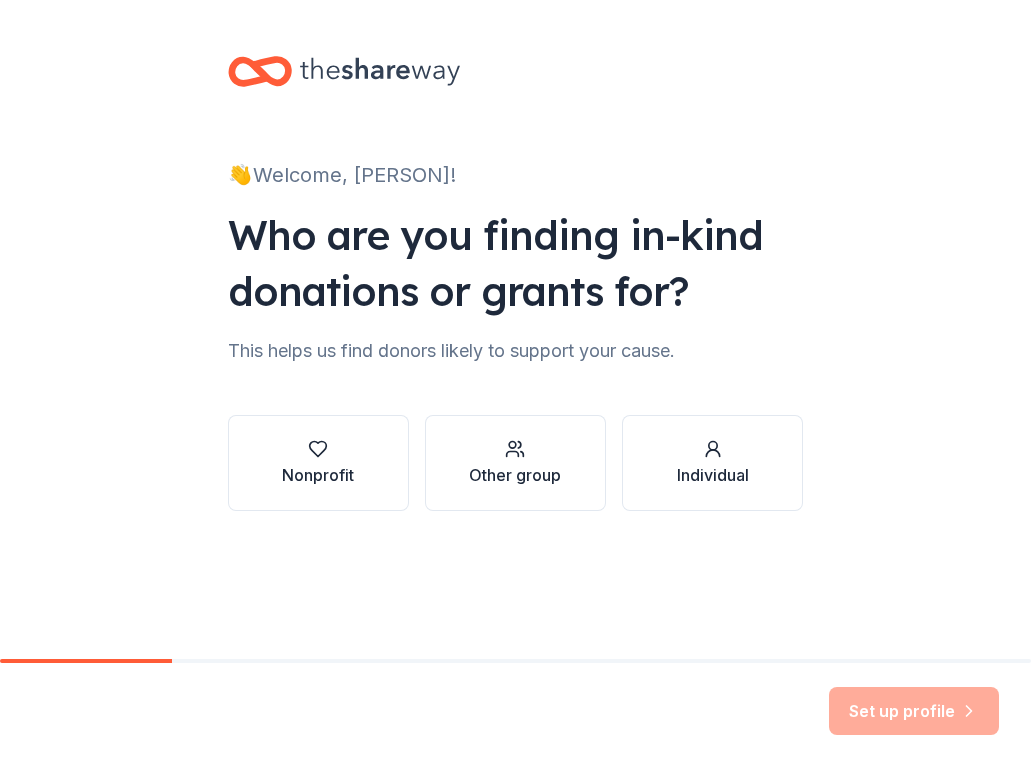scroll, scrollTop: 0, scrollLeft: 0, axis: both 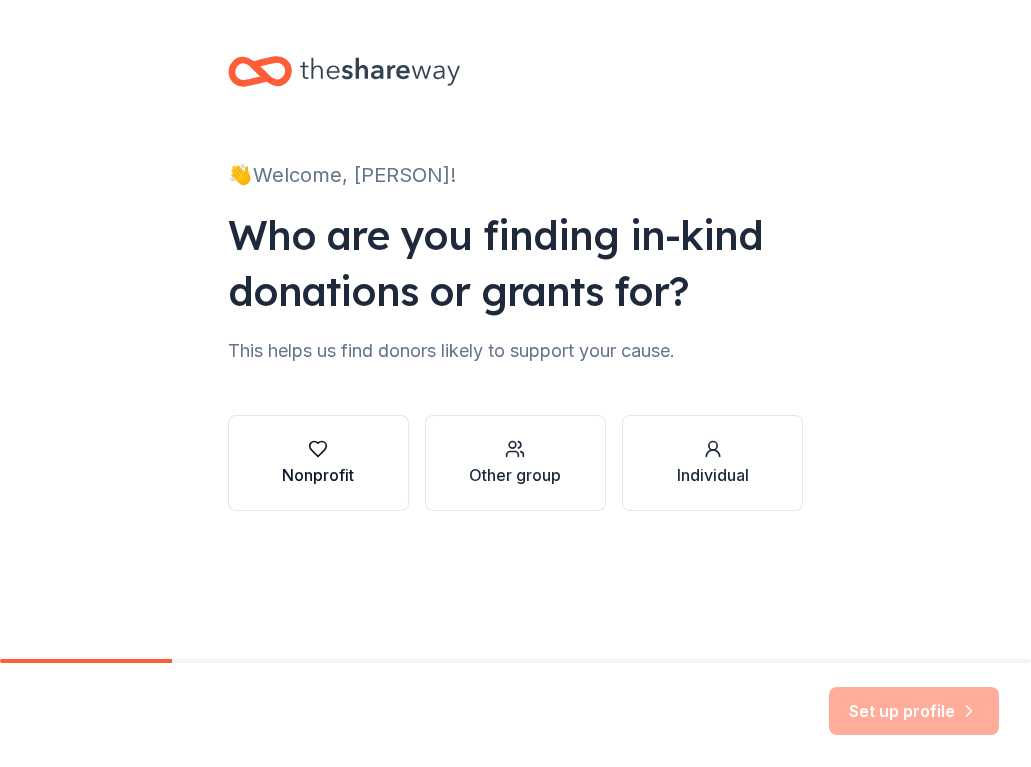 click on "Nonprofit" at bounding box center [318, 463] 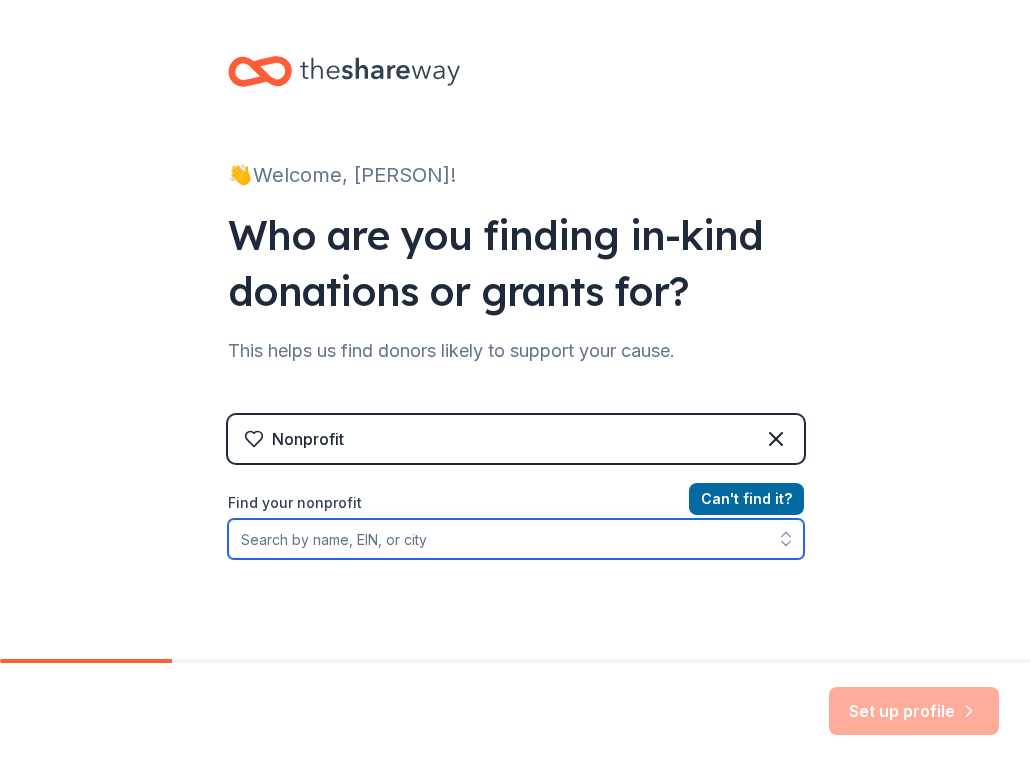 click on "Find your nonprofit" at bounding box center (516, 539) 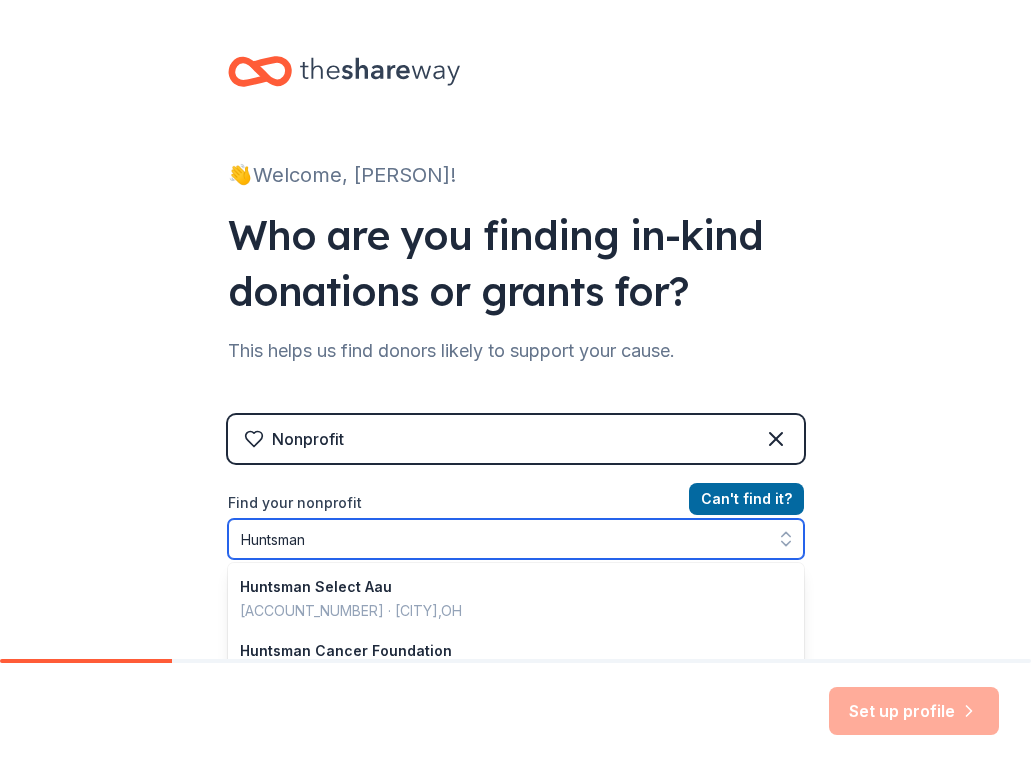 type on "Huntsman" 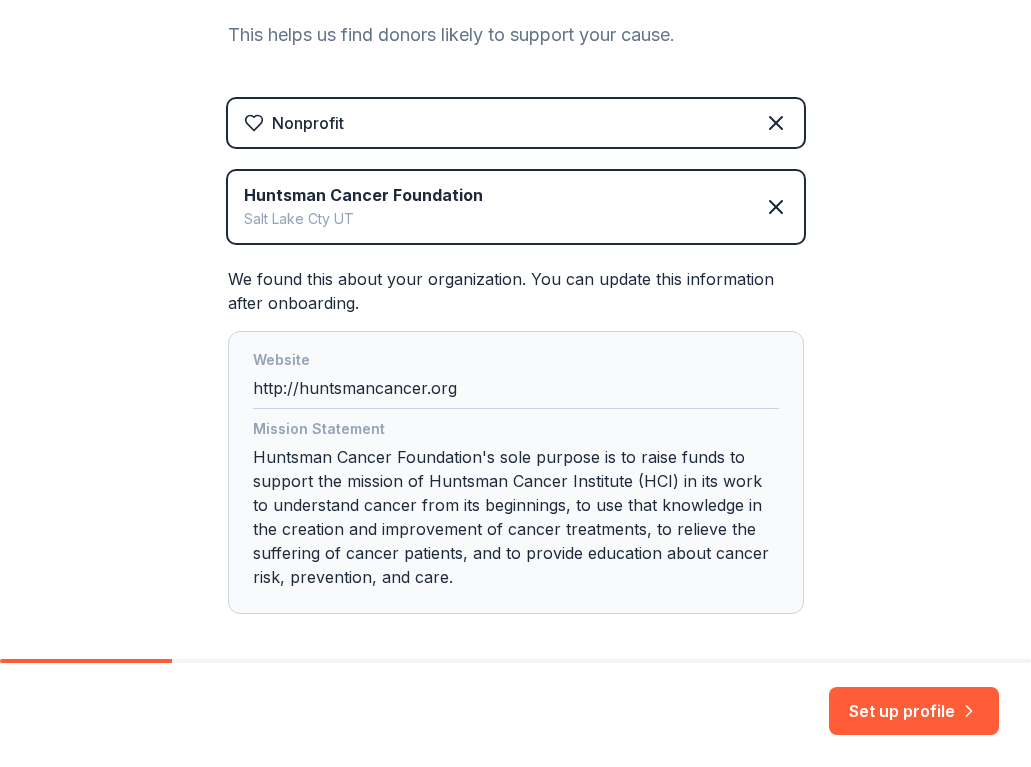 scroll, scrollTop: 328, scrollLeft: 0, axis: vertical 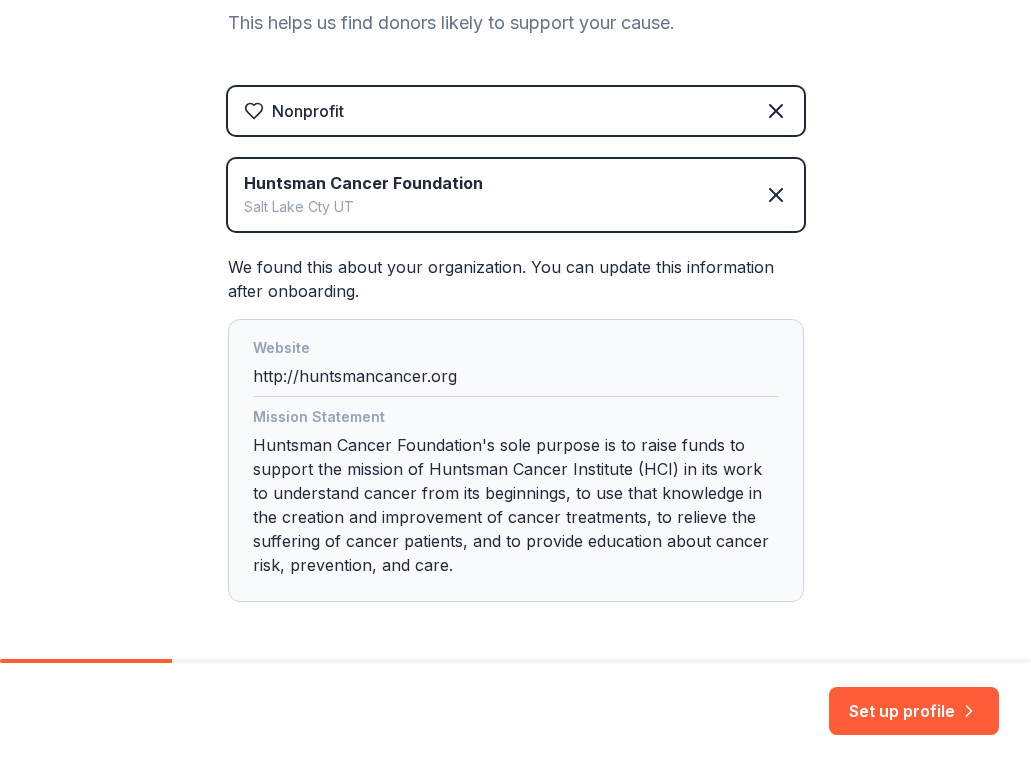 click on "Website http://huntsmancancer.org" at bounding box center [516, 366] 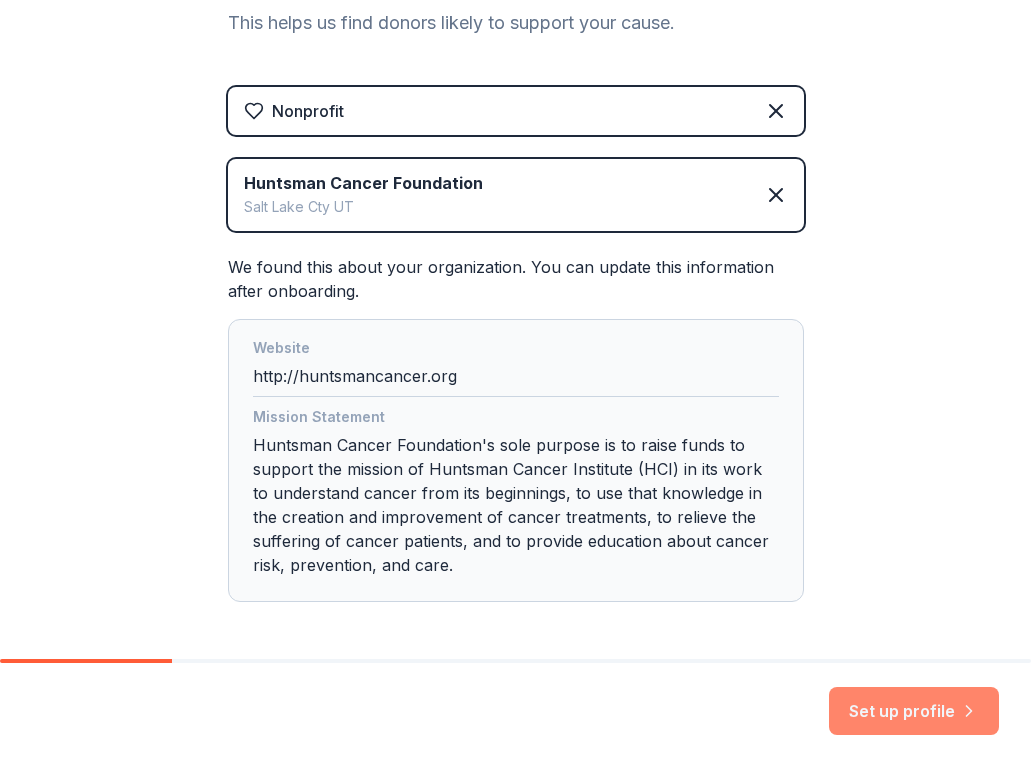 click on "Set up profile" at bounding box center [914, 711] 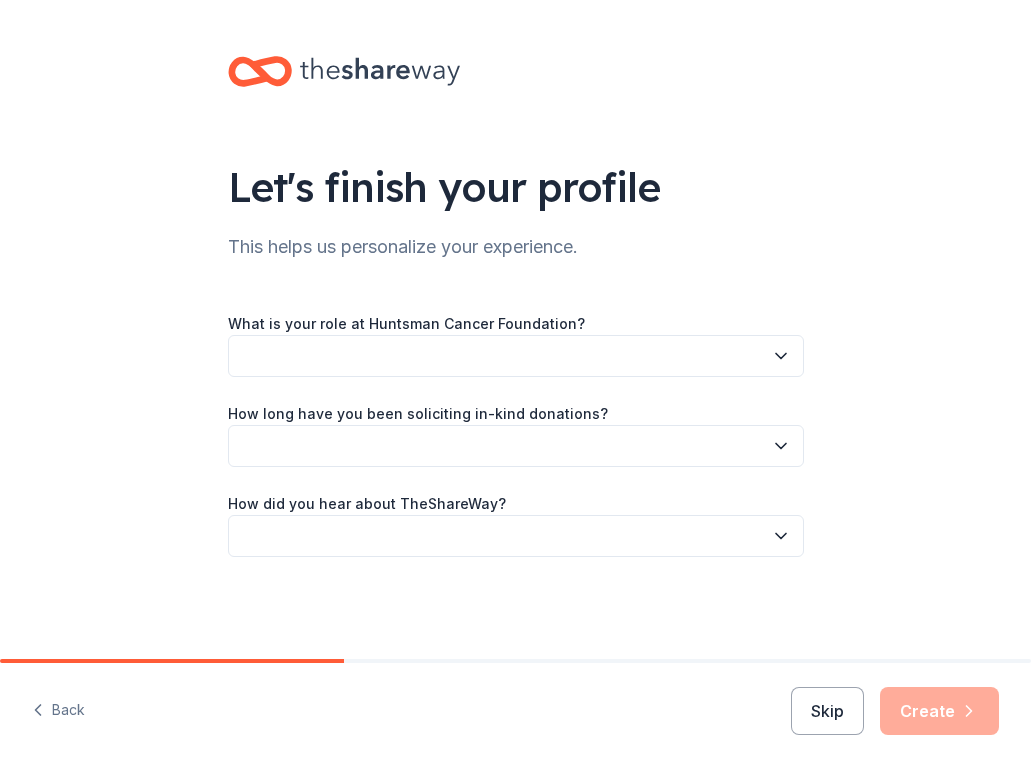 click at bounding box center [516, 356] 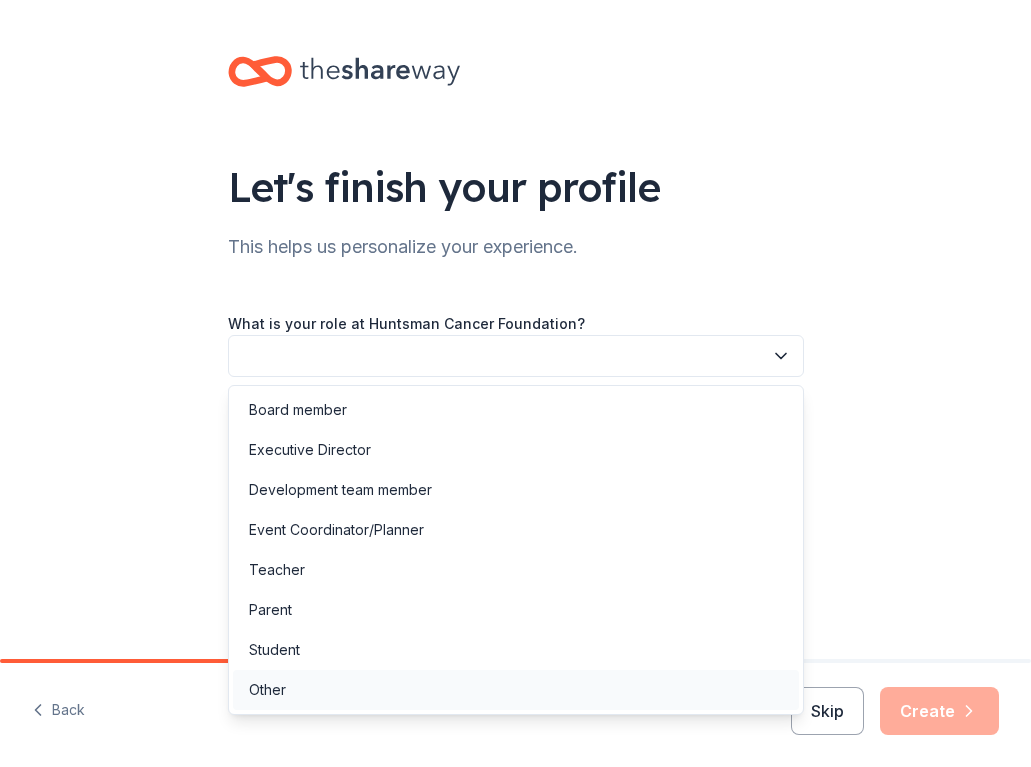 click on "Other" at bounding box center (516, 690) 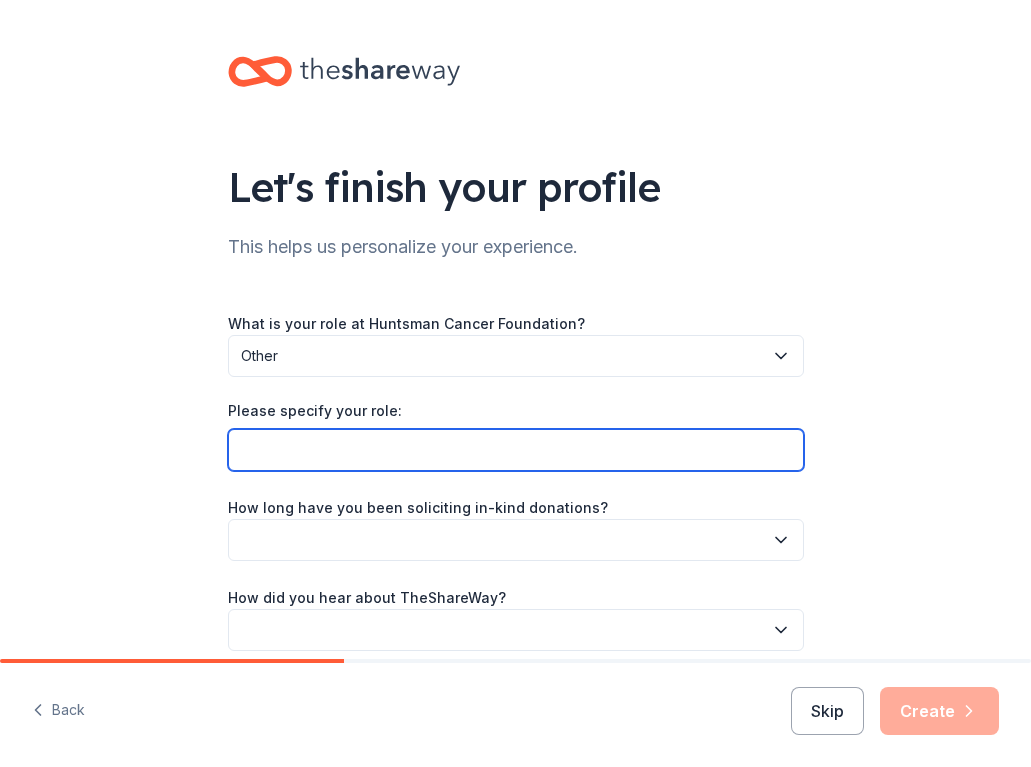 click on "Please specify your role:" at bounding box center (516, 450) 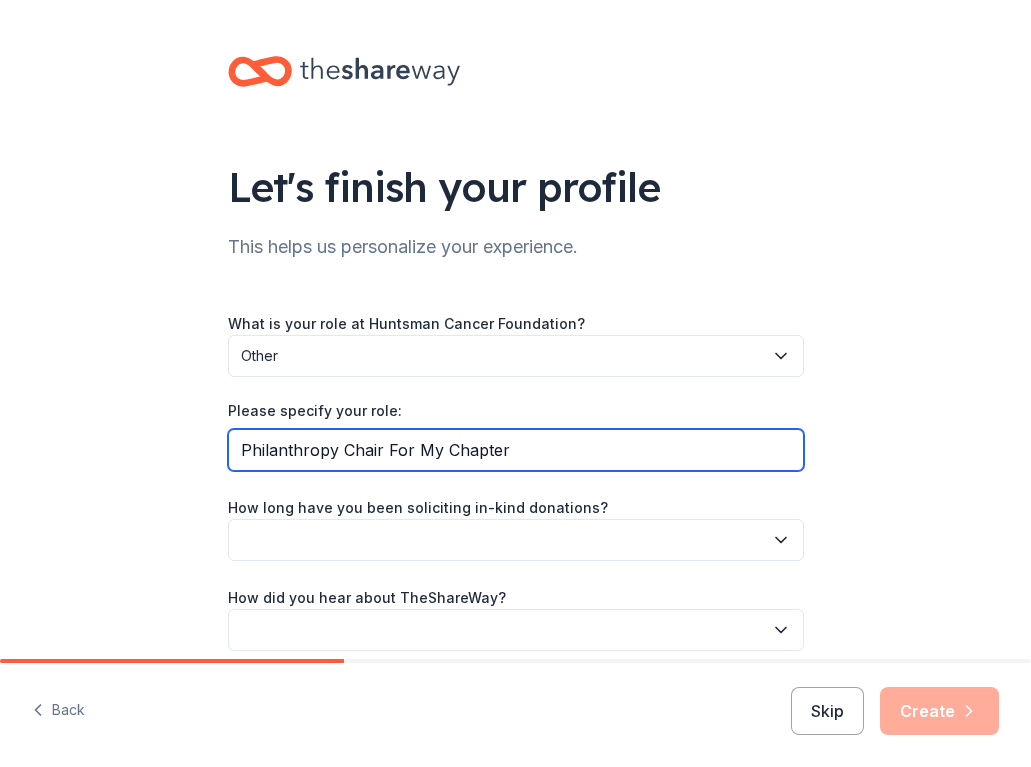 type on "Philanthropy Chair For My Chapter" 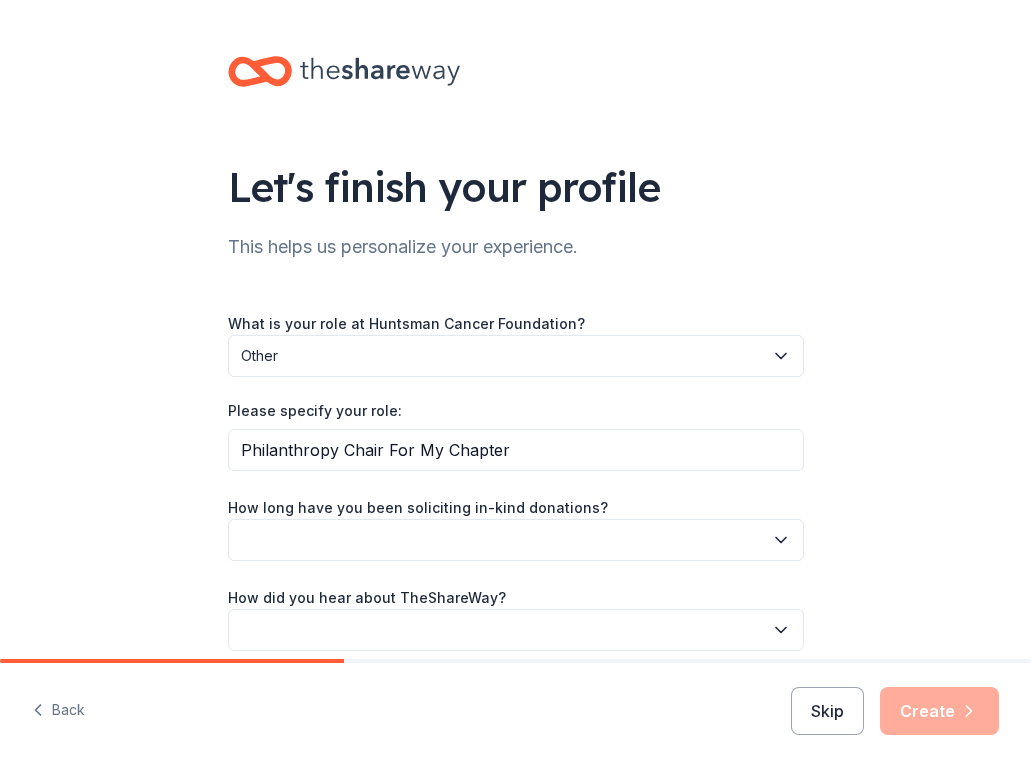 click at bounding box center [516, 540] 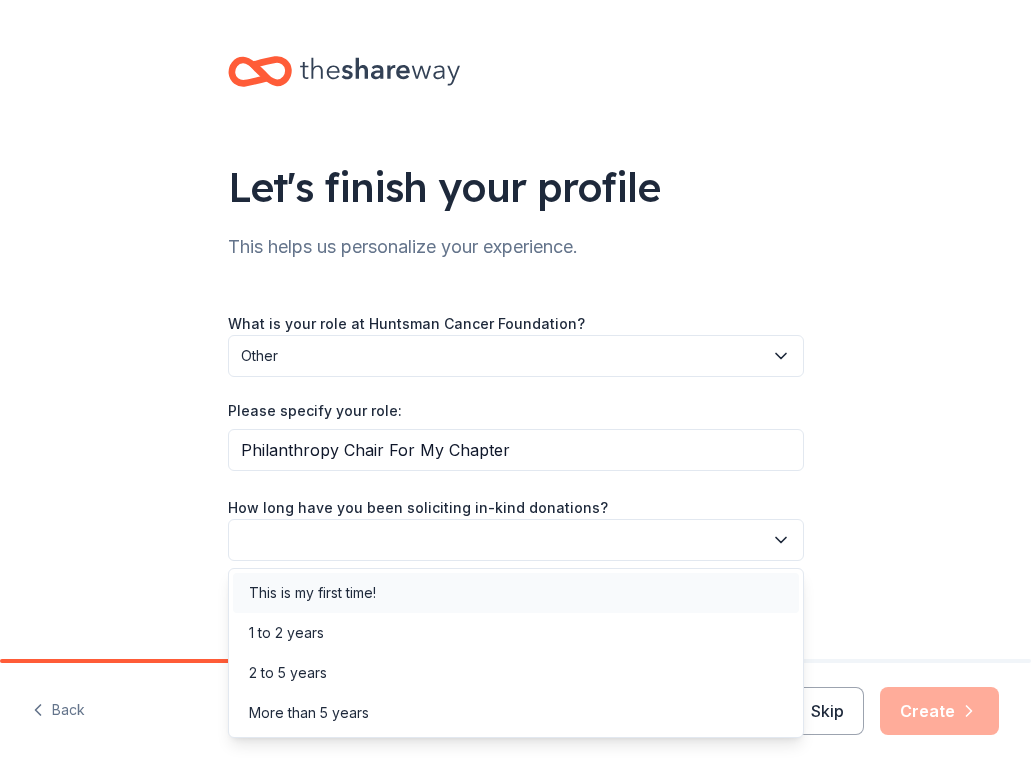 click on "This is my first time!" at bounding box center (516, 593) 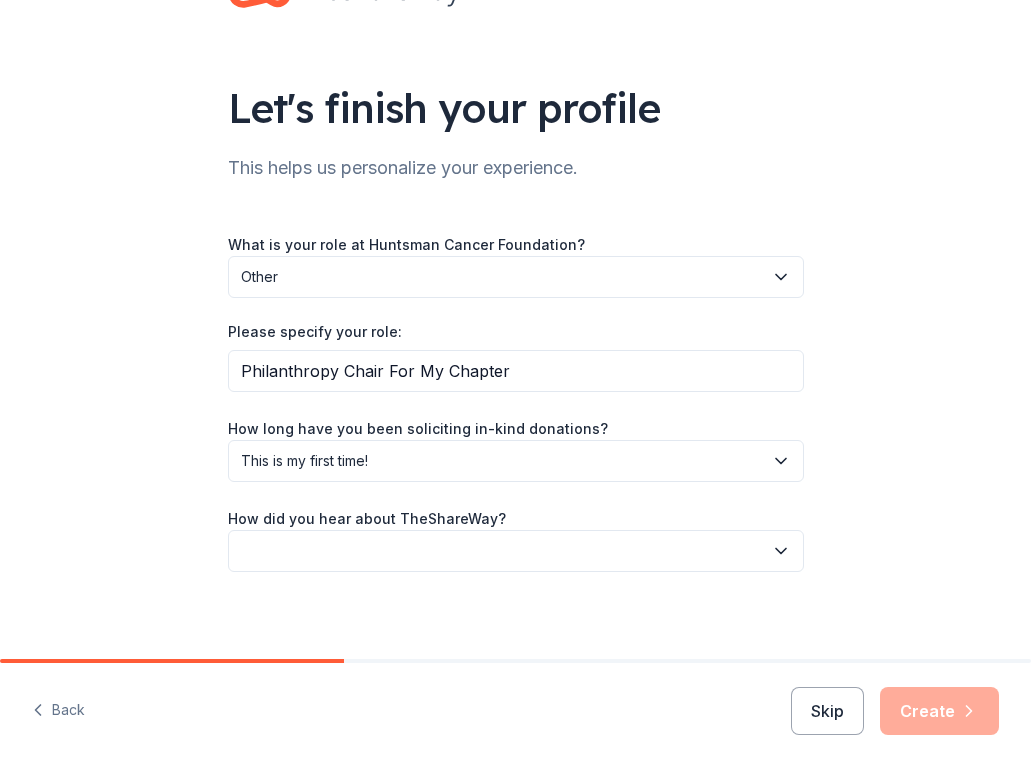 scroll, scrollTop: 83, scrollLeft: 0, axis: vertical 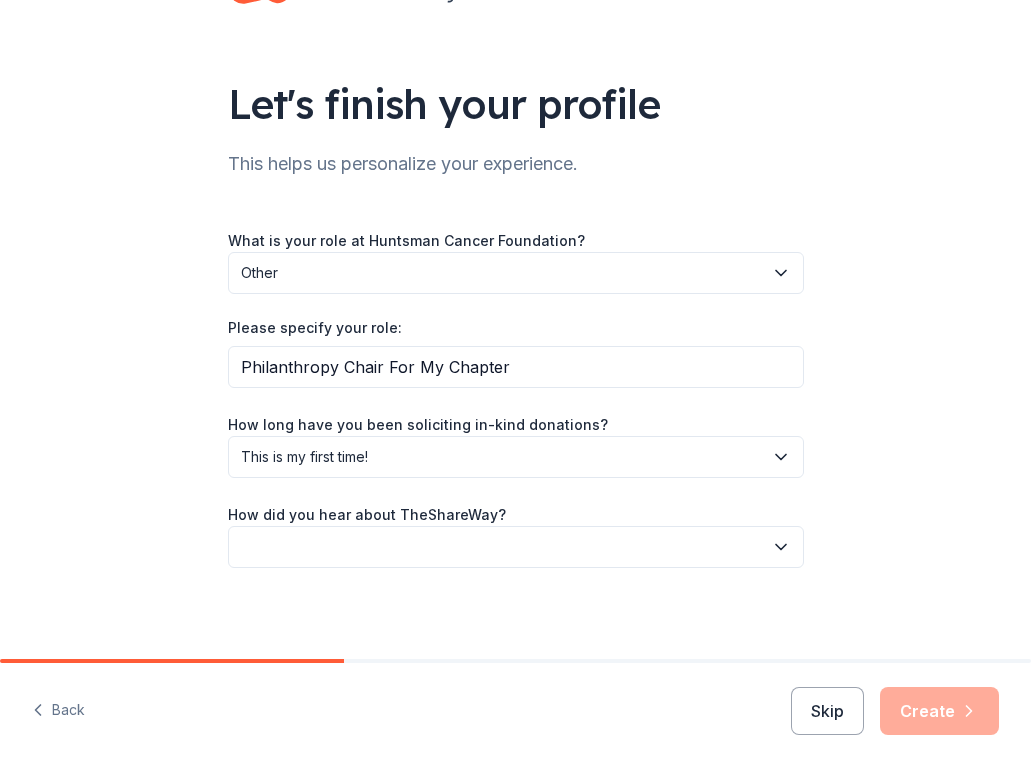 click at bounding box center [516, 547] 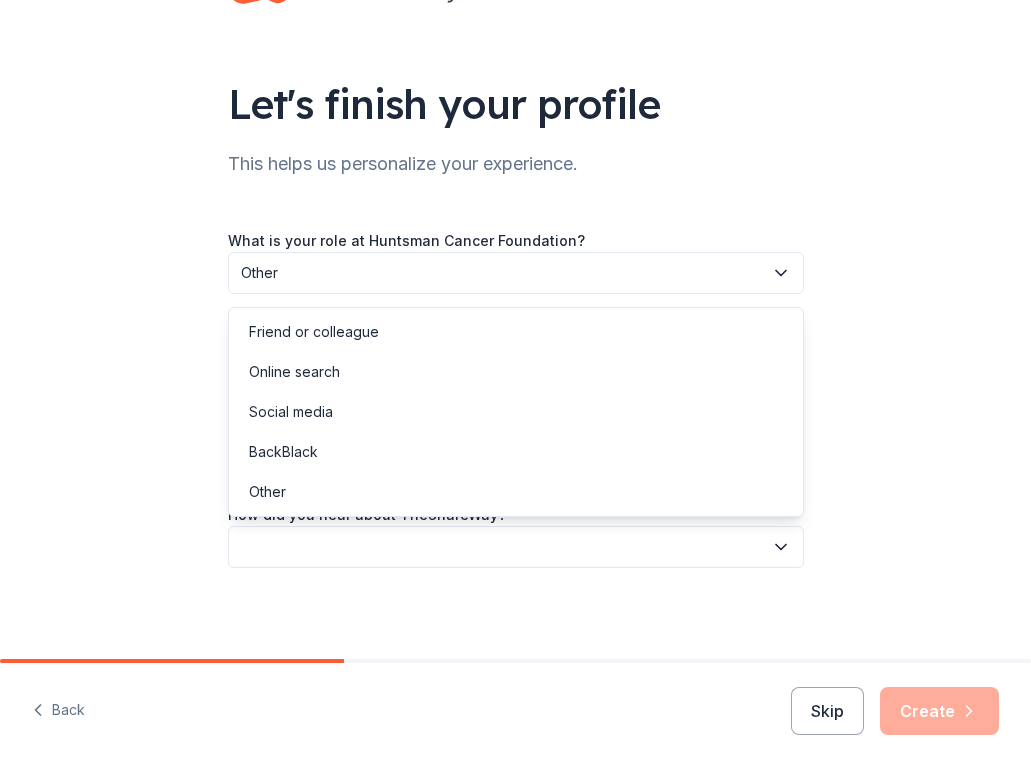 click at bounding box center (516, 547) 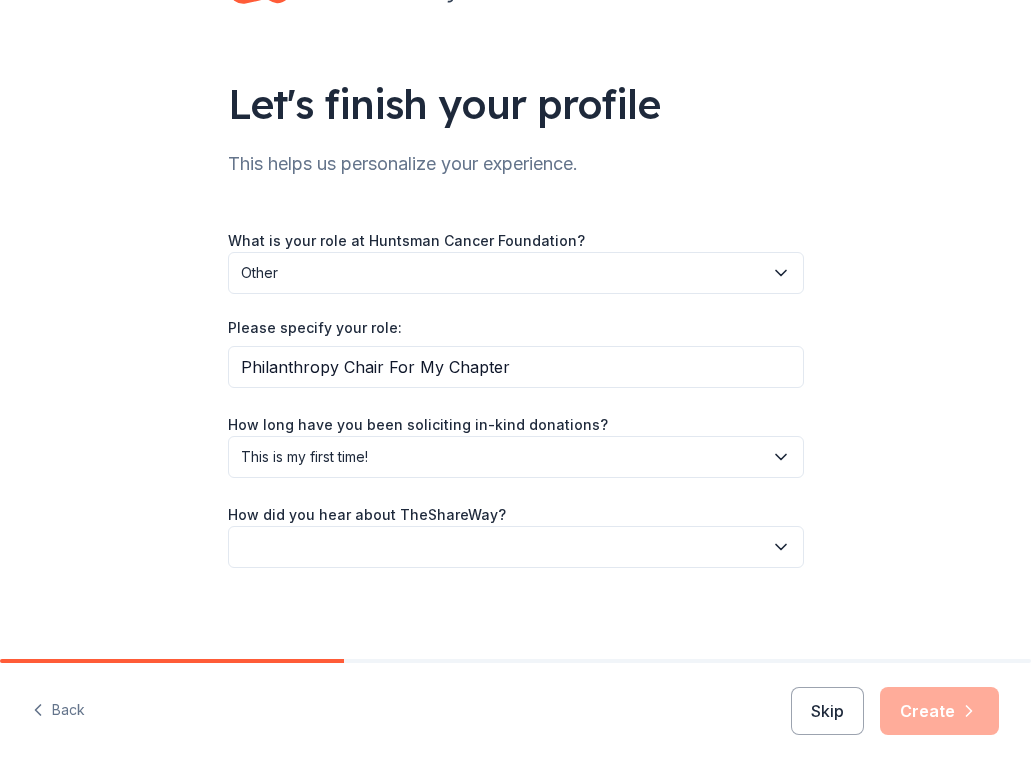 click at bounding box center [516, 547] 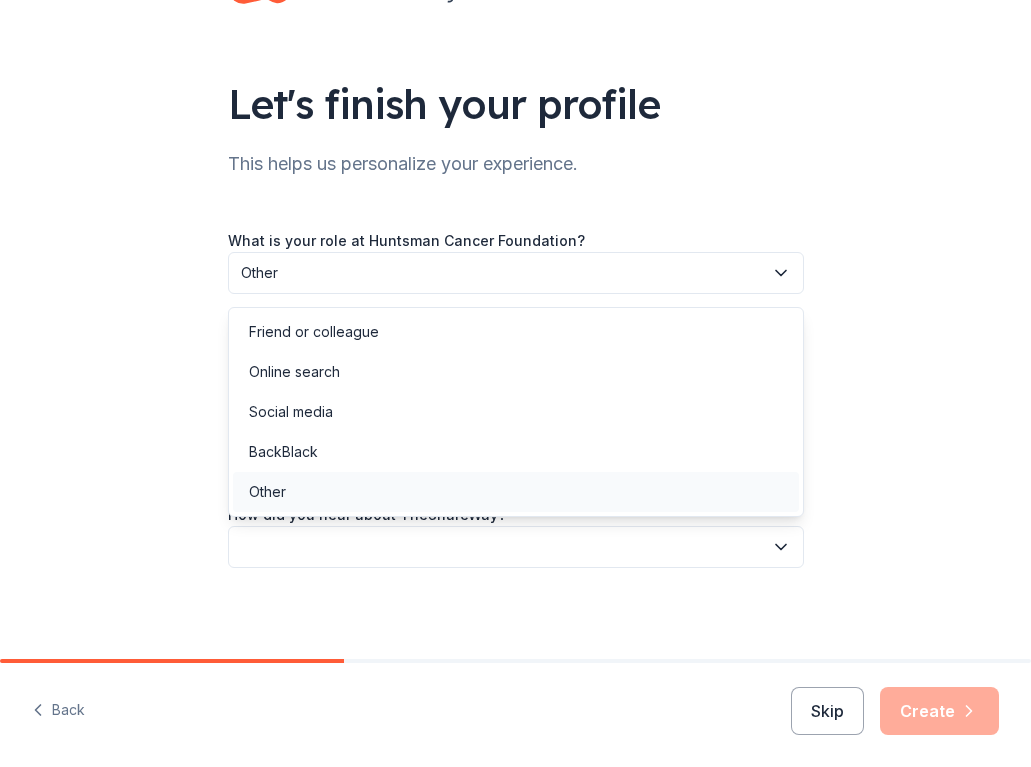 click on "Other" at bounding box center [516, 492] 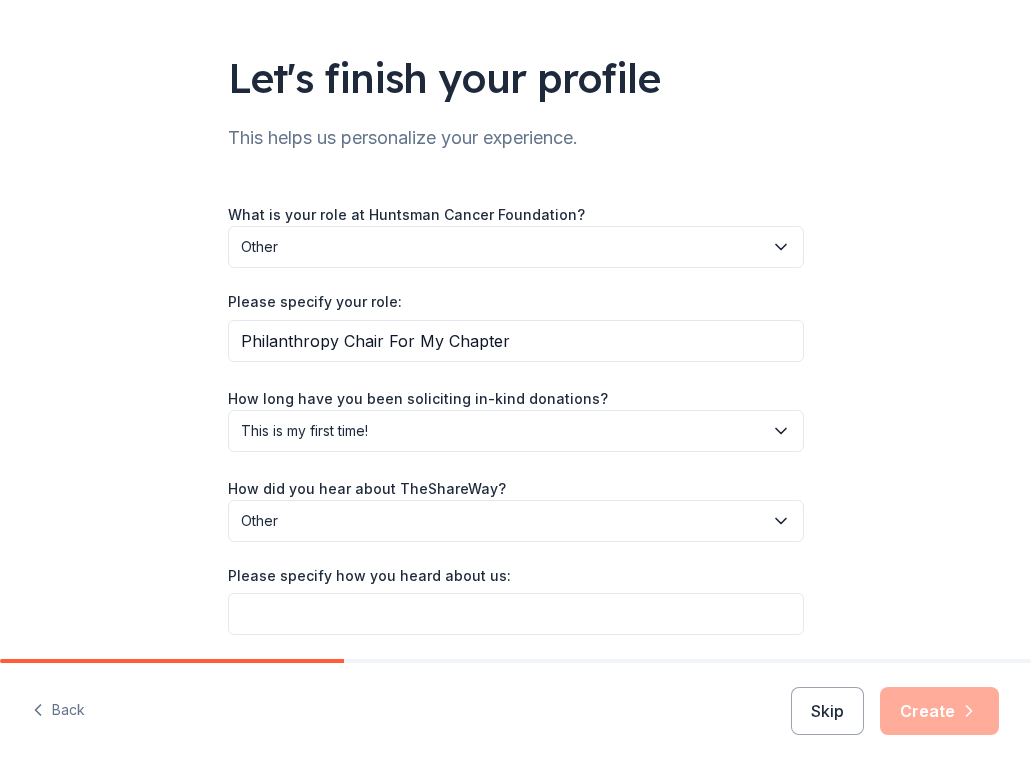 scroll, scrollTop: 113, scrollLeft: 0, axis: vertical 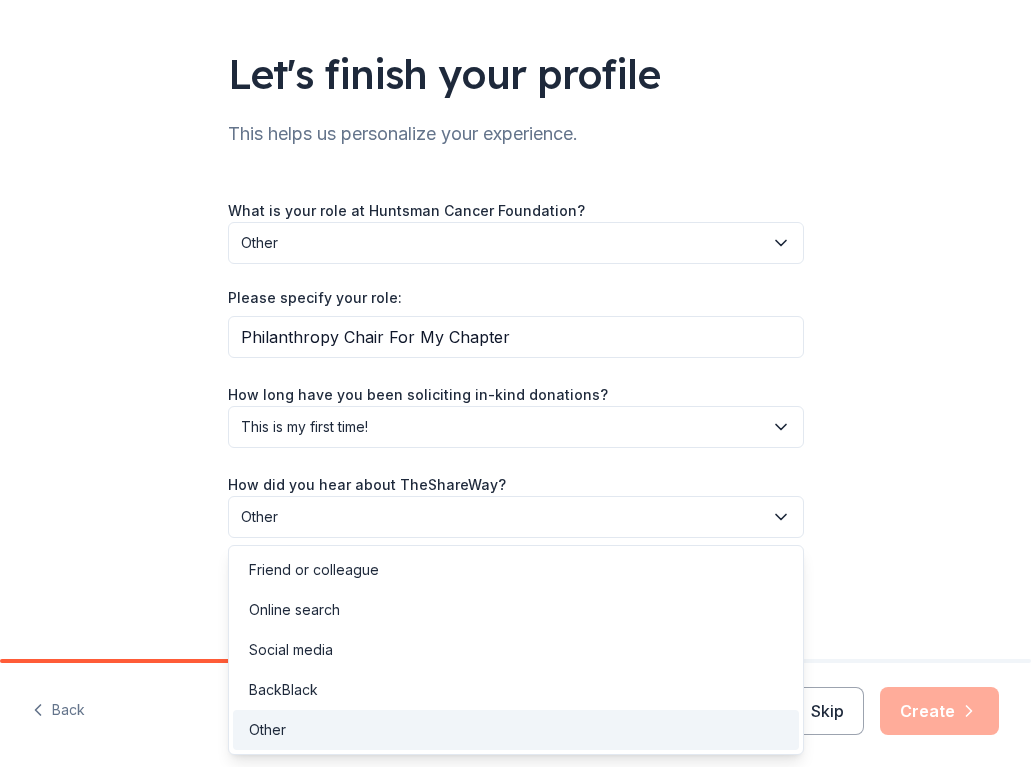 click on "Other" at bounding box center [502, 517] 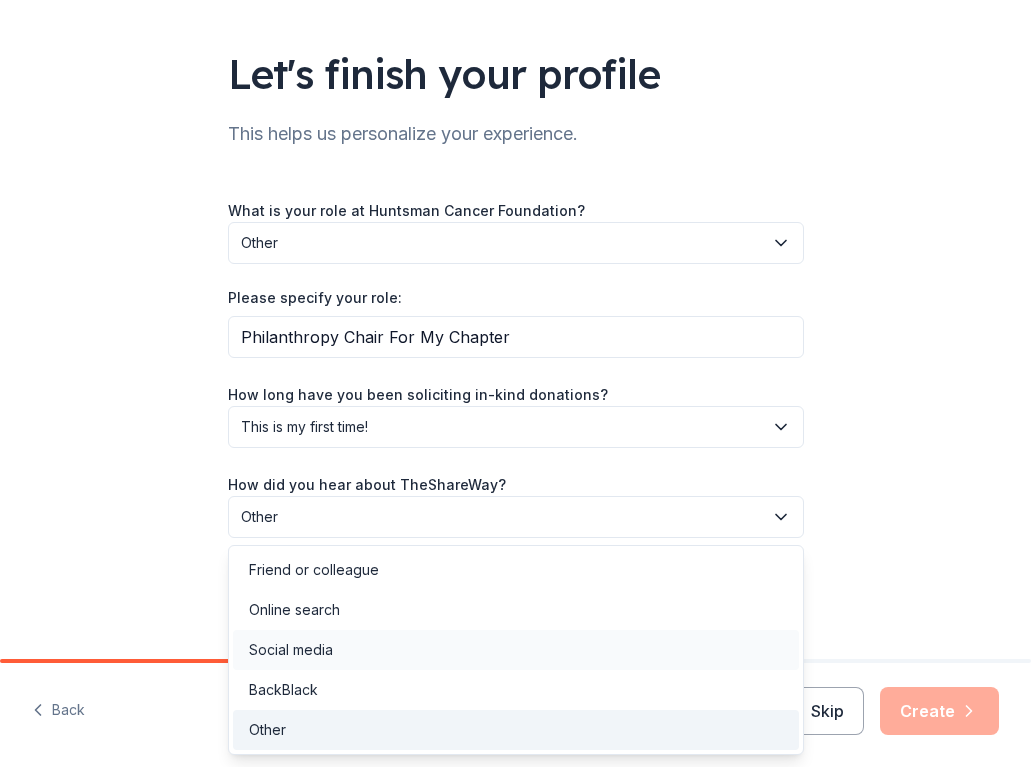 click on "Social media" at bounding box center (516, 650) 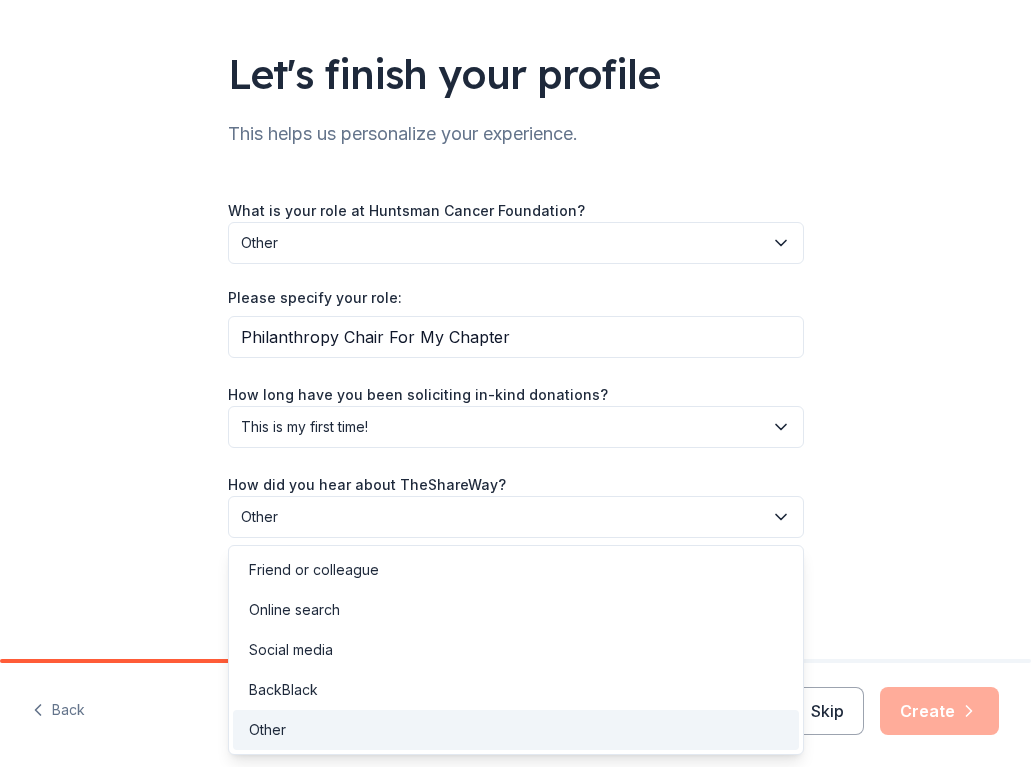 scroll, scrollTop: 87, scrollLeft: 0, axis: vertical 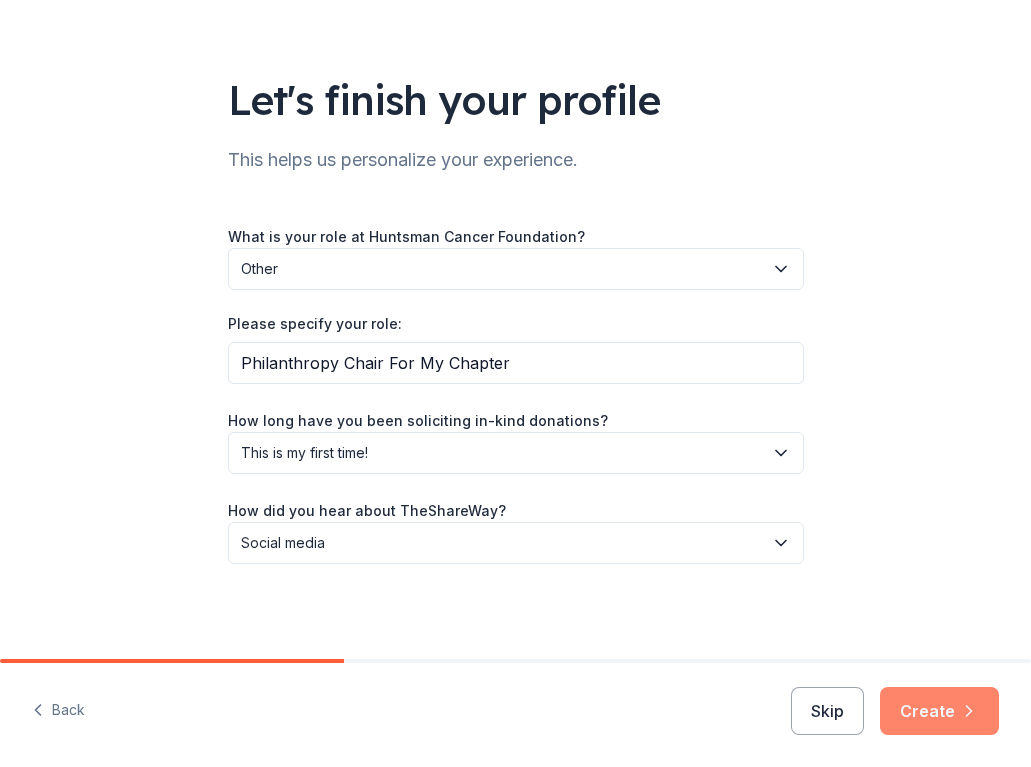 click on "Create" at bounding box center (939, 711) 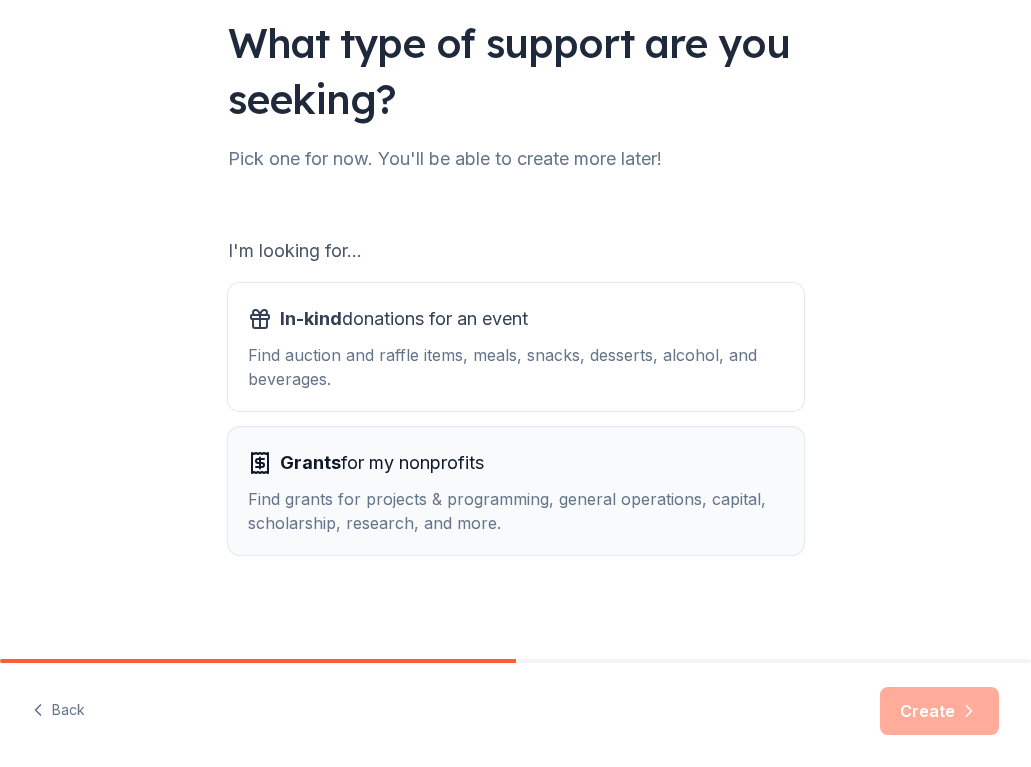 scroll, scrollTop: 146, scrollLeft: 0, axis: vertical 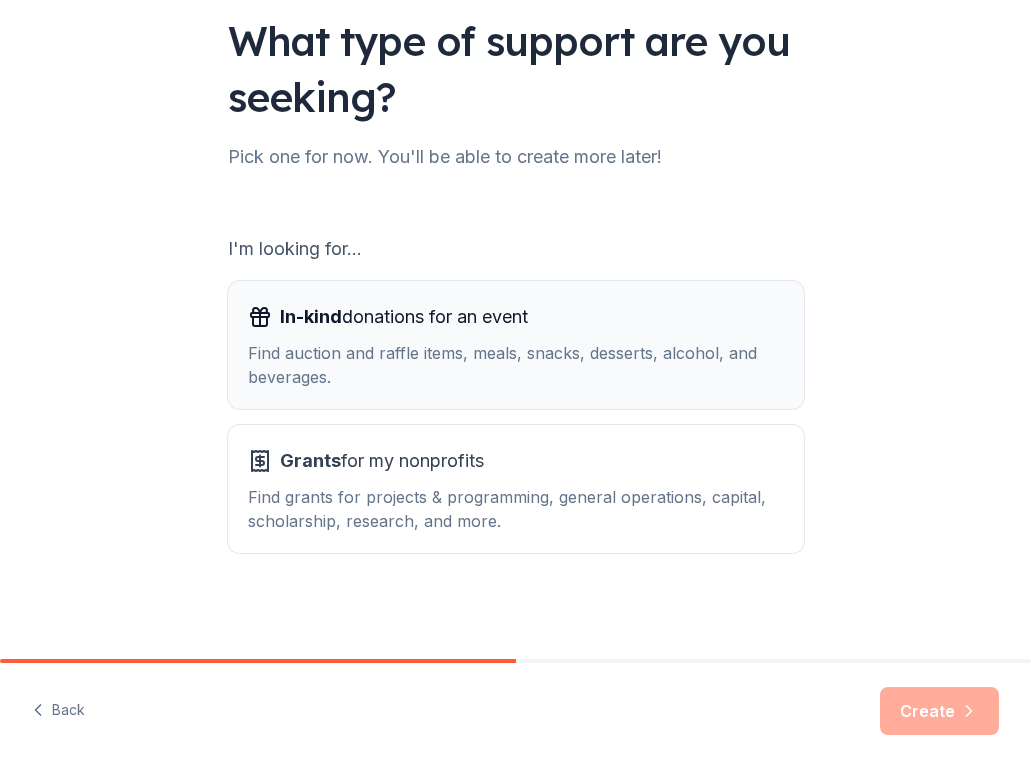 click on "In-kind  donations for an event Find auction and raffle items, meals, snacks, desserts, alcohol, and beverages." at bounding box center [516, 345] 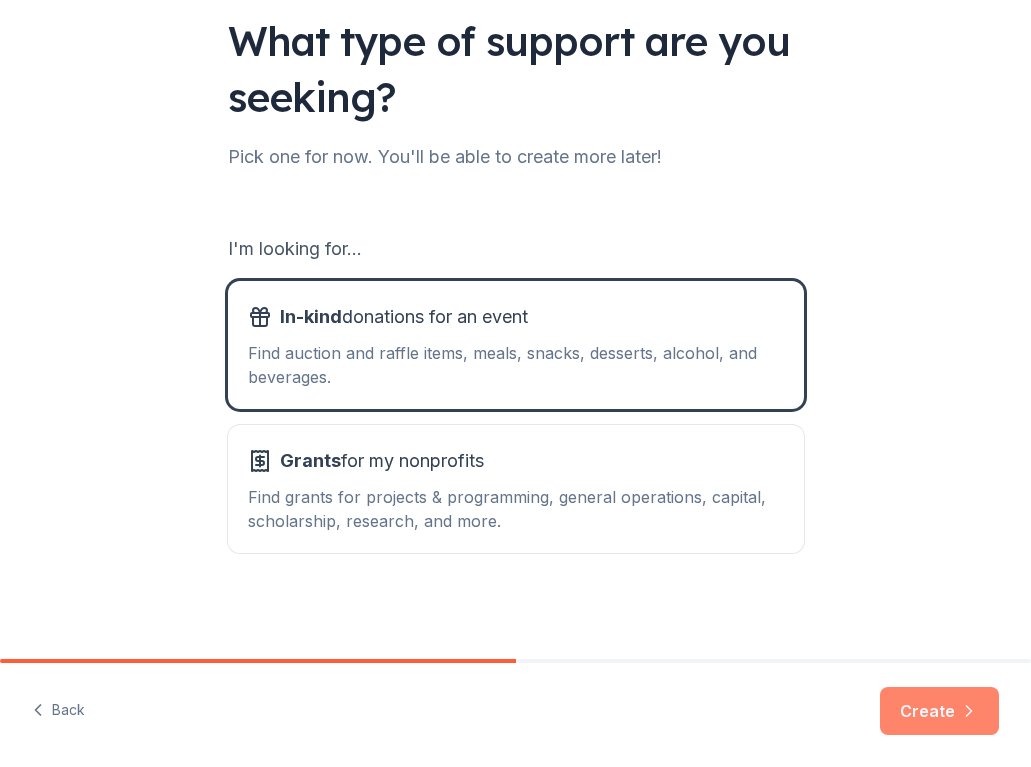 click on "Create" at bounding box center [939, 711] 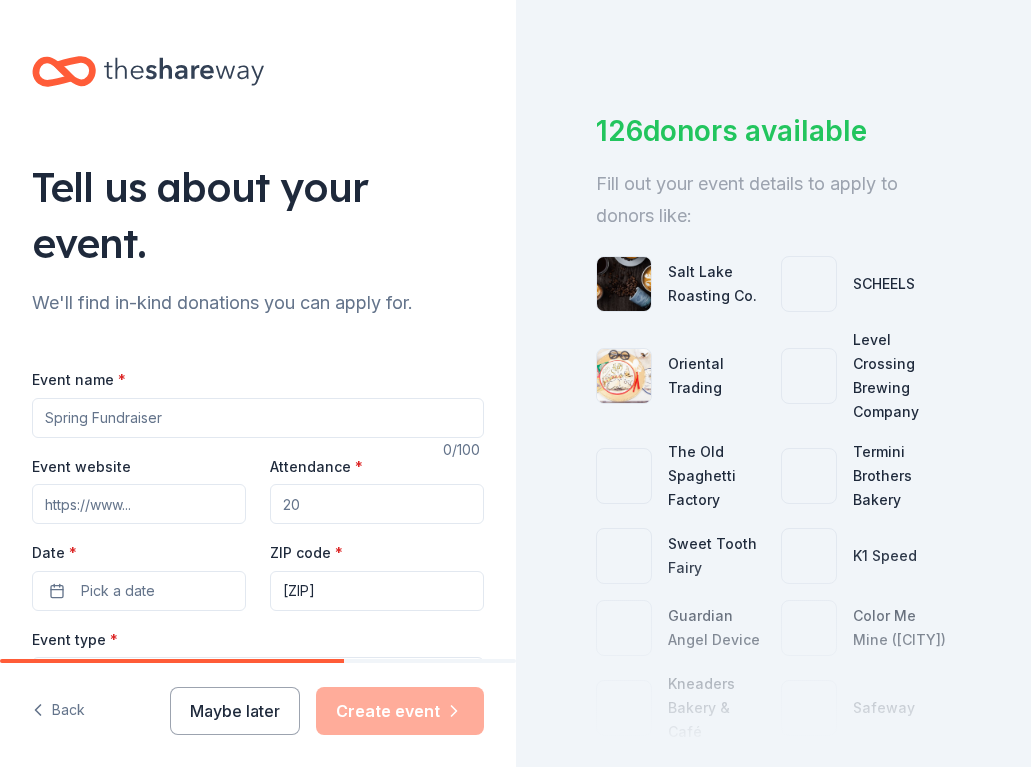scroll, scrollTop: 52, scrollLeft: 0, axis: vertical 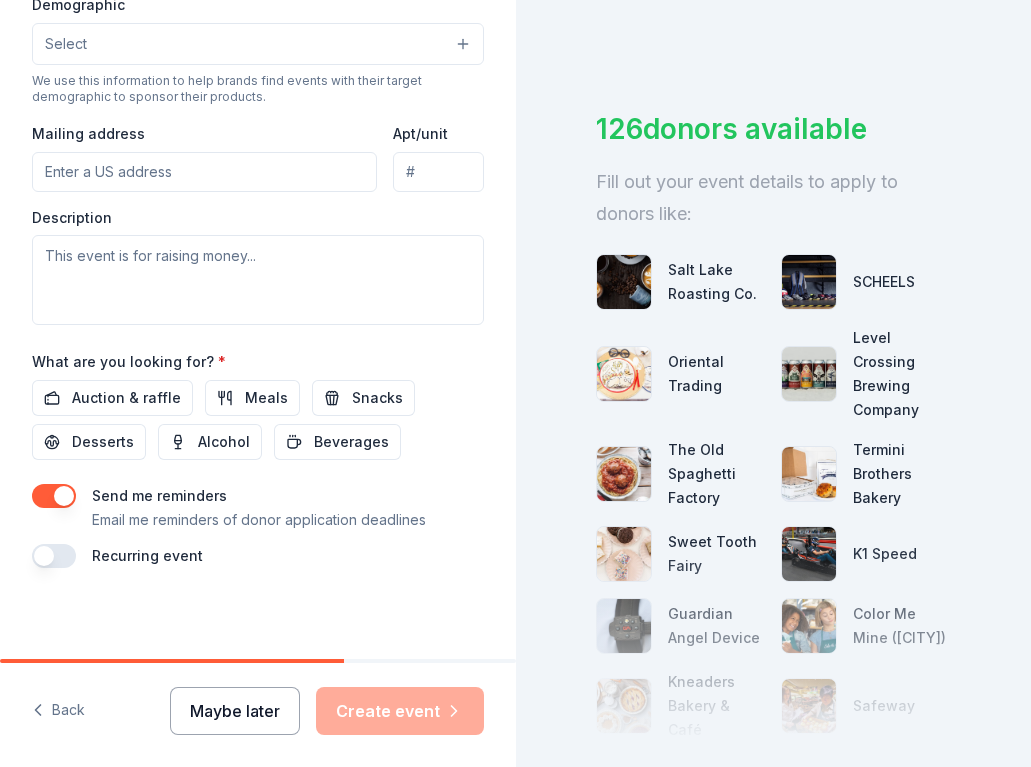 click on "Maybe later" at bounding box center [235, 711] 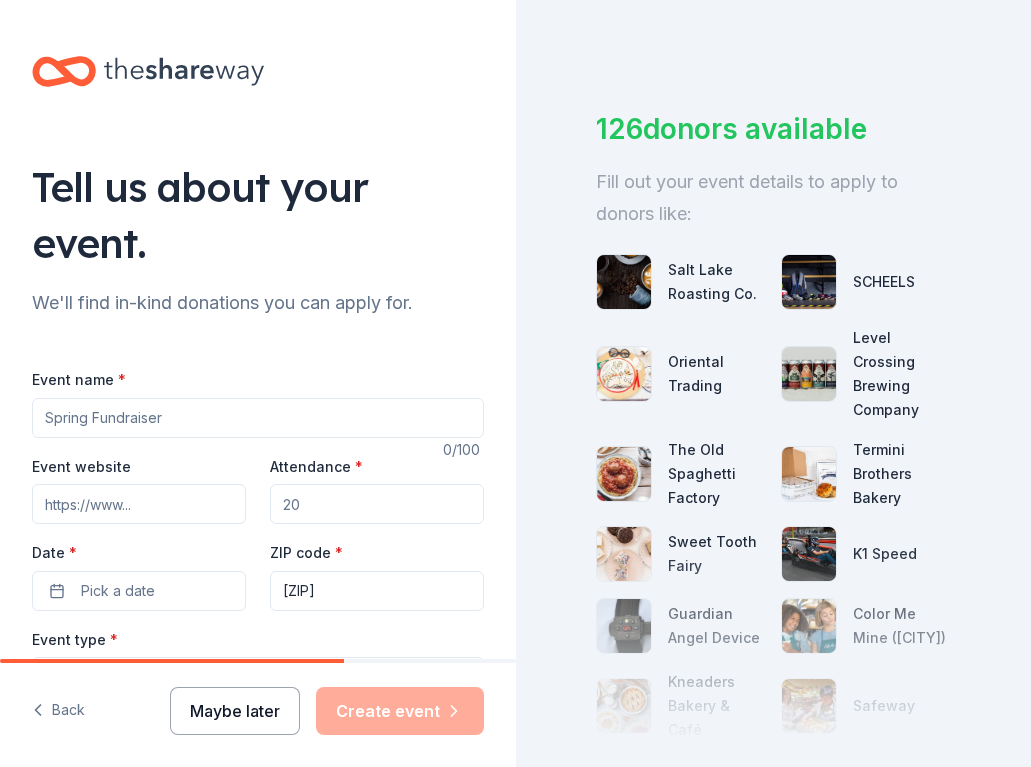 scroll, scrollTop: 0, scrollLeft: 0, axis: both 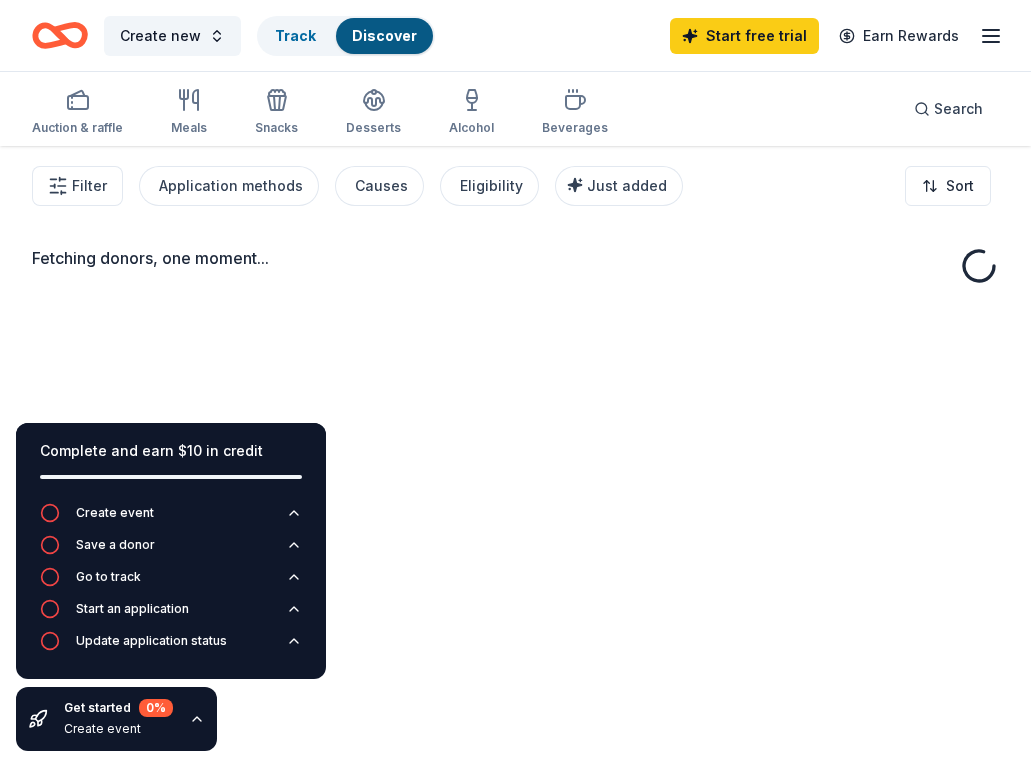 click on "Fetching donors, one moment..." at bounding box center (515, 529) 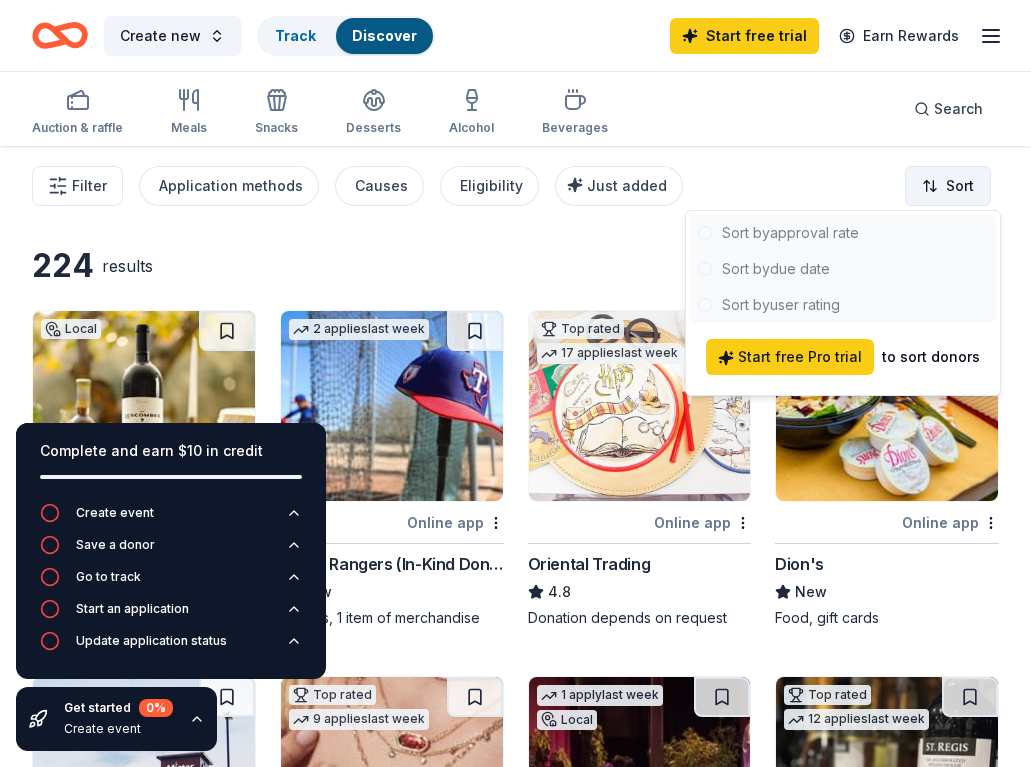 click on "Create new Track  Discover Start free  trial Earn Rewards Auction & raffle Meals Snacks Desserts Alcohol Beverages Search Filter Application methods Causes Eligibility Just added Sort Complete and earn $10 in credit Create event Save a donor Go to track Start an application Update application status Get started 0 % Create event 224 results Local Online app Lescombes Family Vineyards New Wine 2   applies  last week Online app Texas Rangers (In-Kind Donation) New Tickets, 1 item of merchandise Top rated 17   applies  last week Online app Oriental Trading 4.8 Donation depends on request Local Online app Dion's New Food, gift cards Donating paused Mister Car Wash 4.6 Wash passes, in-kind donations Top rated 9   applies  last week Online app Kendra Scott 4.7 Jewelry products, home decor products, and Kendra Gives Back event in-store or online (or both!) where 20% of the proceeds will support the cause or people you care about. 1   apply  last week Local Online app Opera Southwest New Tickets Top rated 12   applies" at bounding box center (515, 383) 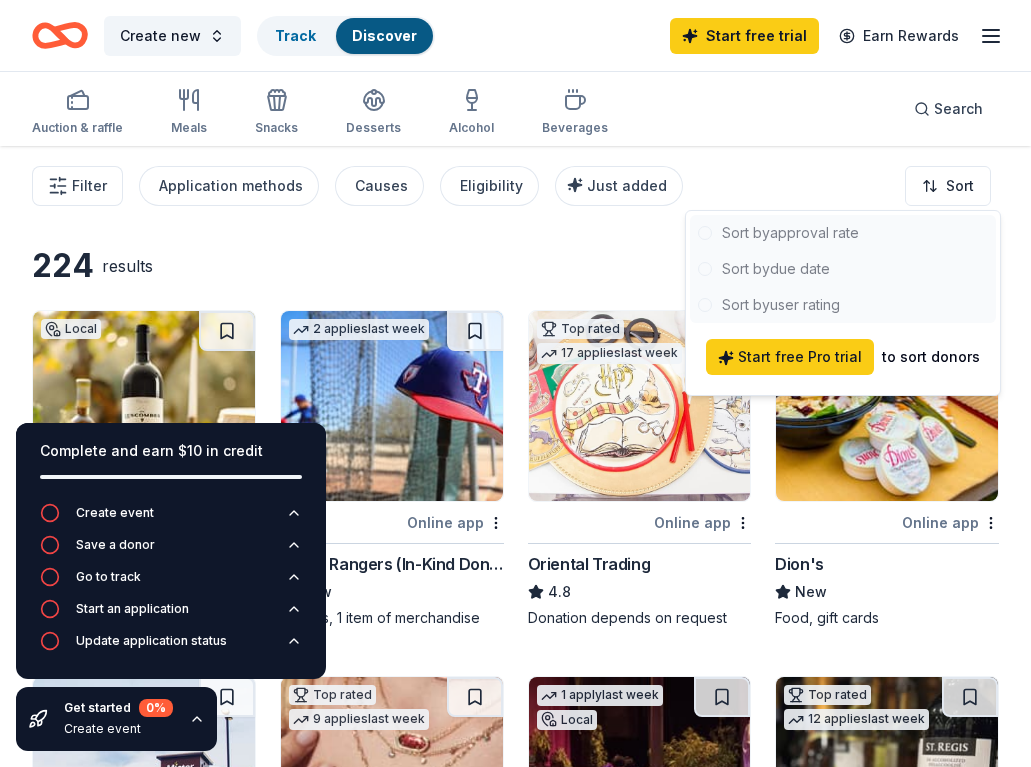 click on "Create new Track  Discover Start free  trial Earn Rewards Auction & raffle Meals Snacks Desserts Alcohol Beverages Search Filter Application methods Causes Eligibility Just added Sort Complete and earn $10 in credit Create event Save a donor Go to track Start an application Update application status Get started 0 % Create event 224 results Local Online app Lescombes Family Vineyards New Wine 2   applies  last week Online app Texas Rangers (In-Kind Donation) New Tickets, 1 item of merchandise Top rated 17   applies  last week Online app Oriental Trading 4.8 Donation depends on request Local Online app Dion's New Food, gift cards Donating paused Mister Car Wash 4.6 Wash passes, in-kind donations Top rated 9   applies  last week Online app Kendra Scott 4.7 Jewelry products, home decor products, and Kendra Gives Back event in-store or online (or both!) where 20% of the proceeds will support the cause or people you care about. 1   apply  last week Local Online app Opera Southwest New Tickets Top rated 12   applies" at bounding box center [515, 383] 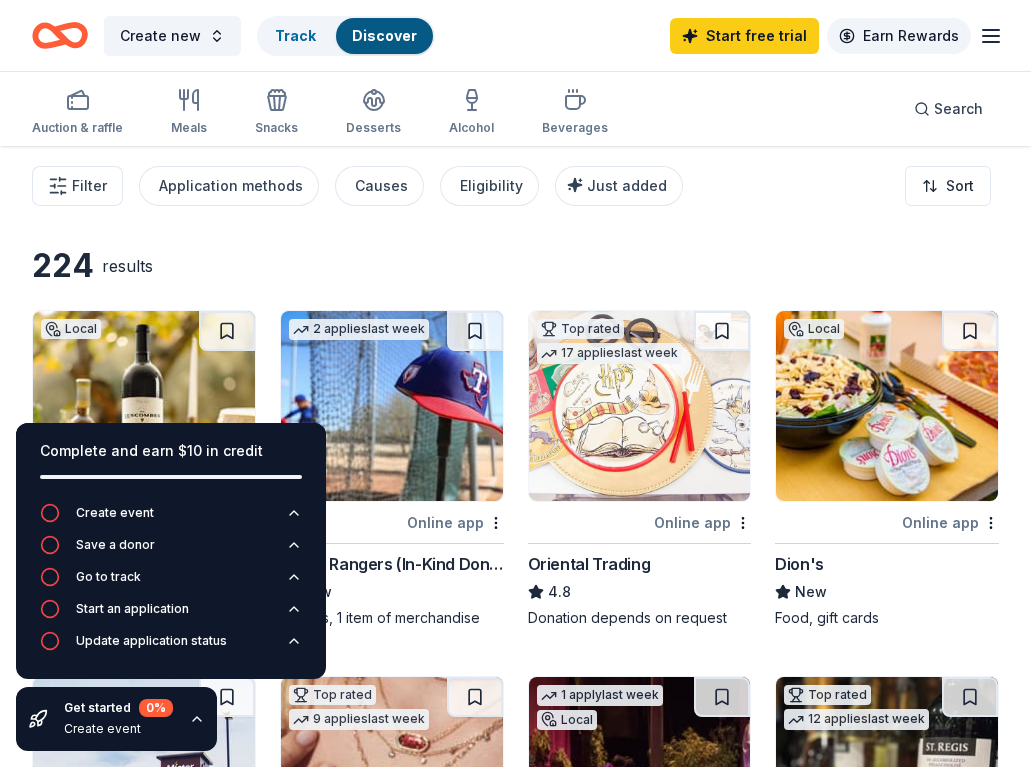 click on "Earn Rewards" at bounding box center [899, 36] 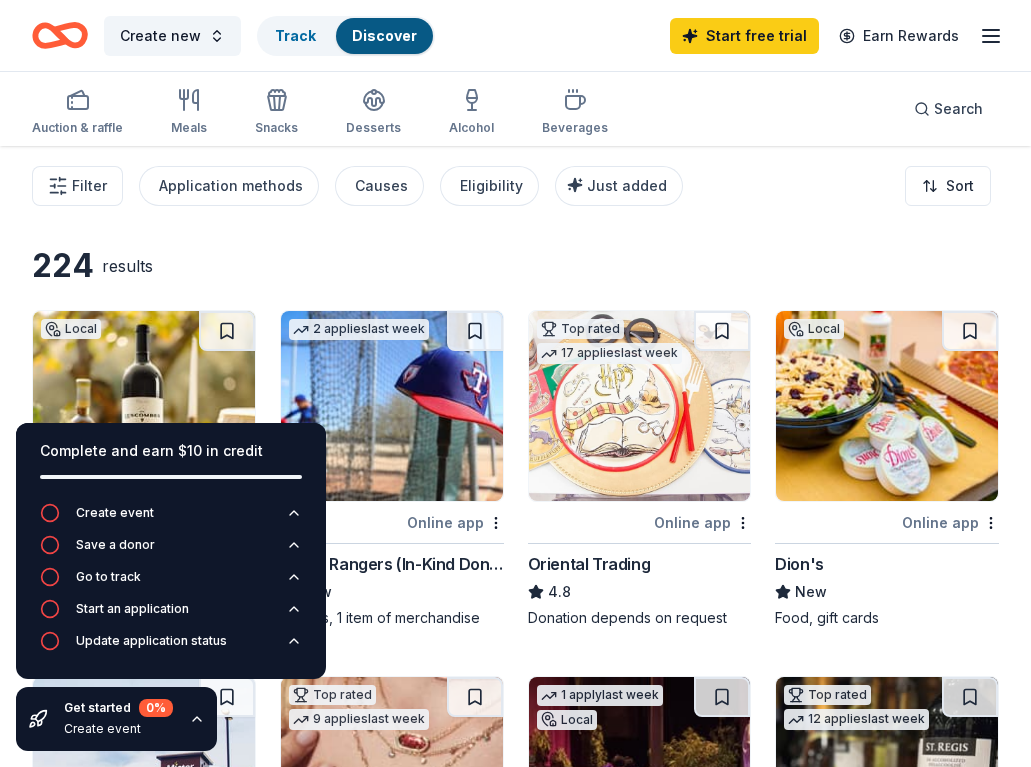 click 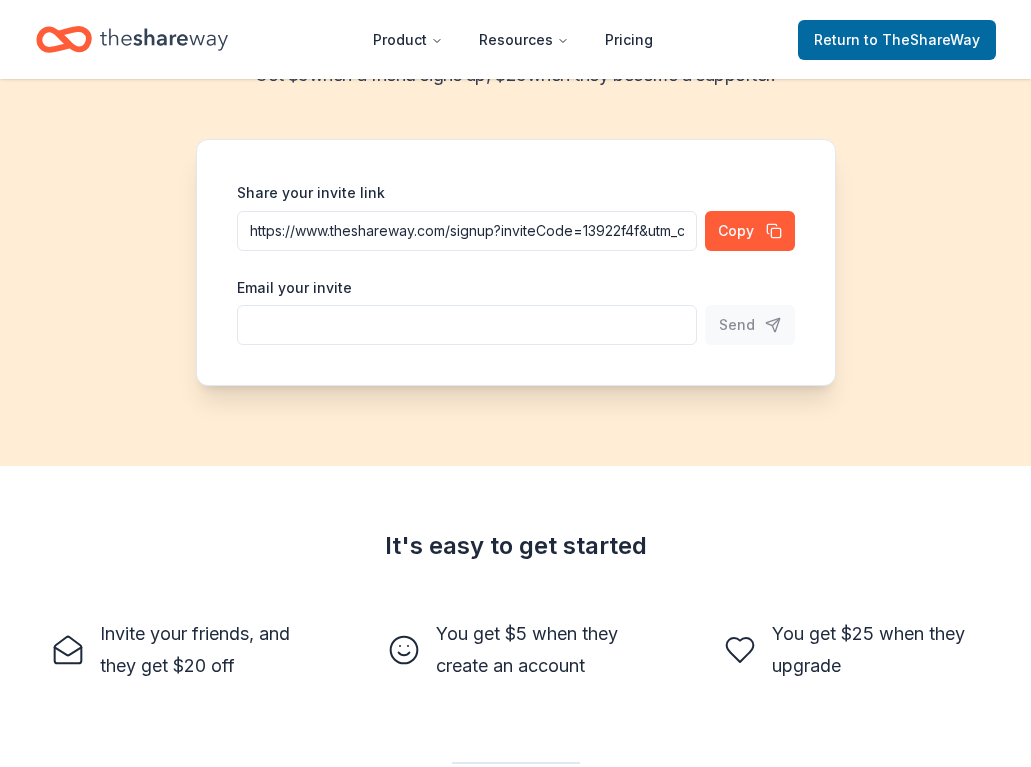 scroll, scrollTop: 187, scrollLeft: 0, axis: vertical 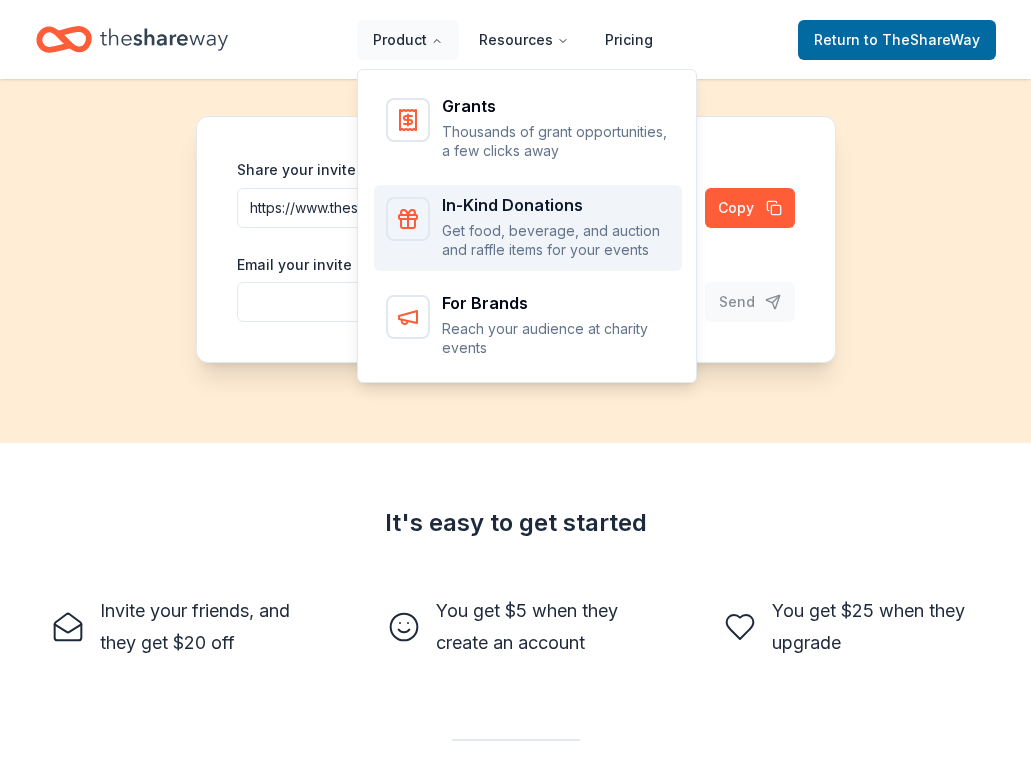 click on "In-Kind Donations" at bounding box center [556, 205] 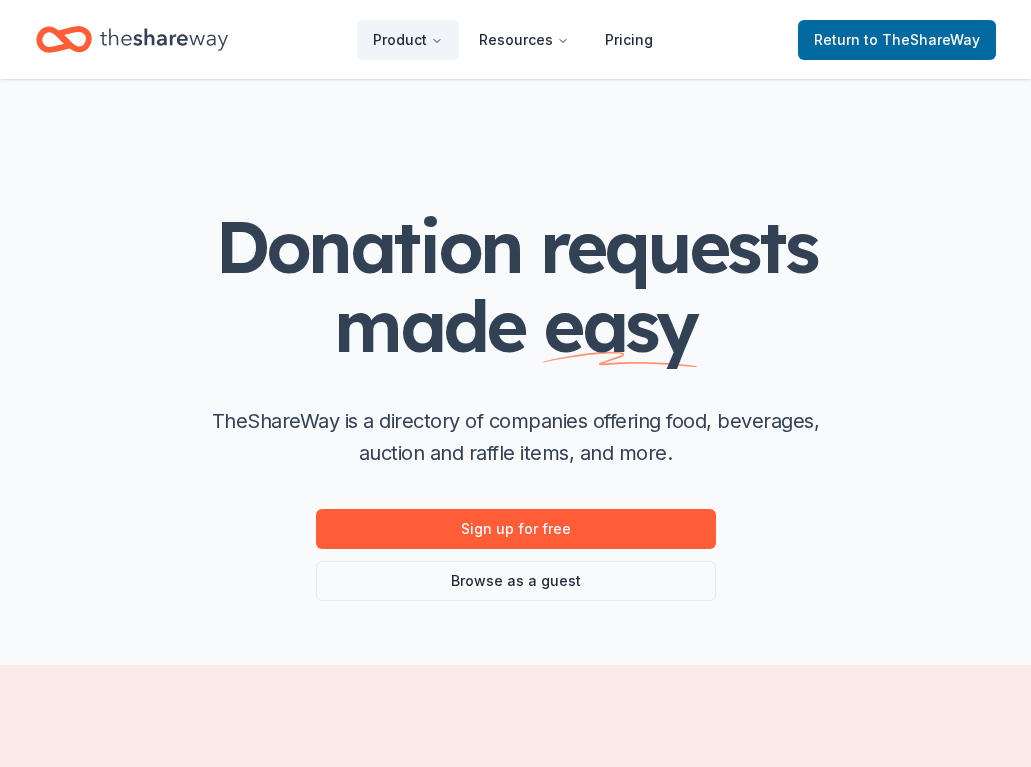 scroll, scrollTop: 0, scrollLeft: 0, axis: both 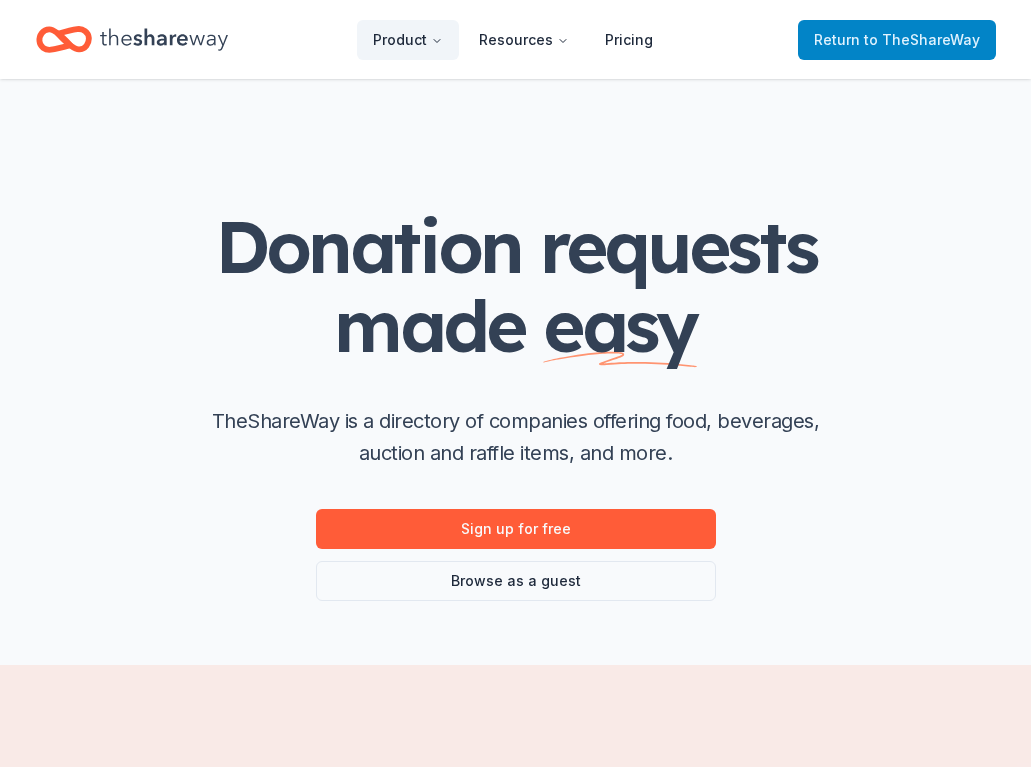 click on "Return to TheShareWay" at bounding box center [897, 40] 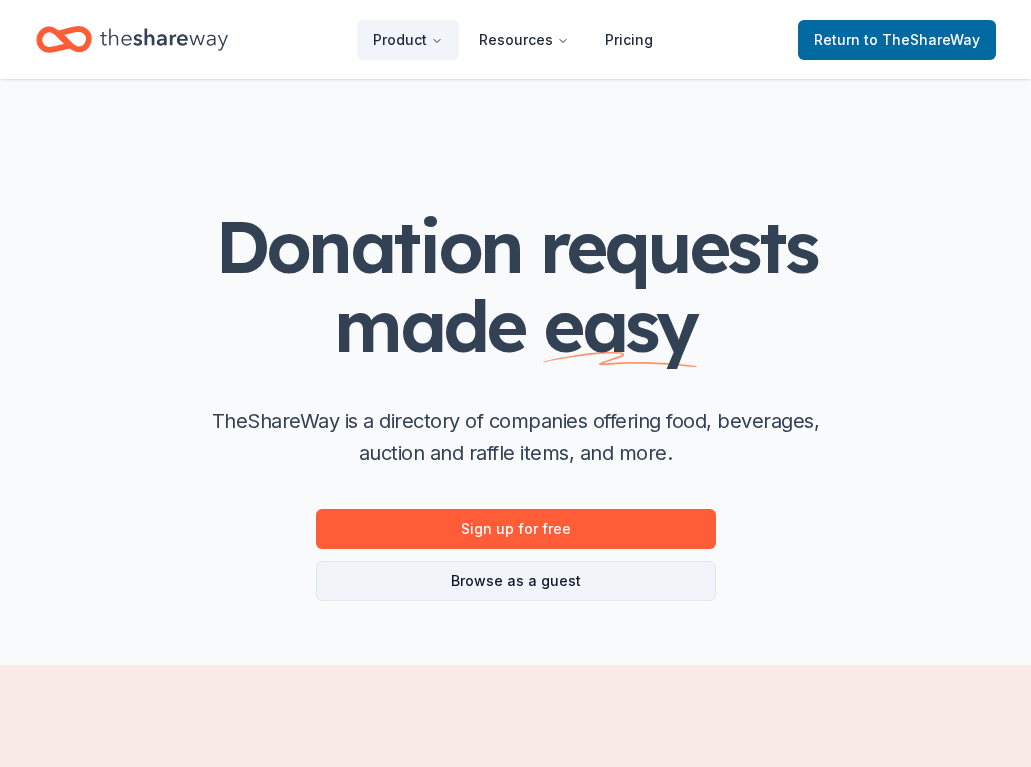 click on "Browse as a guest" at bounding box center (516, 581) 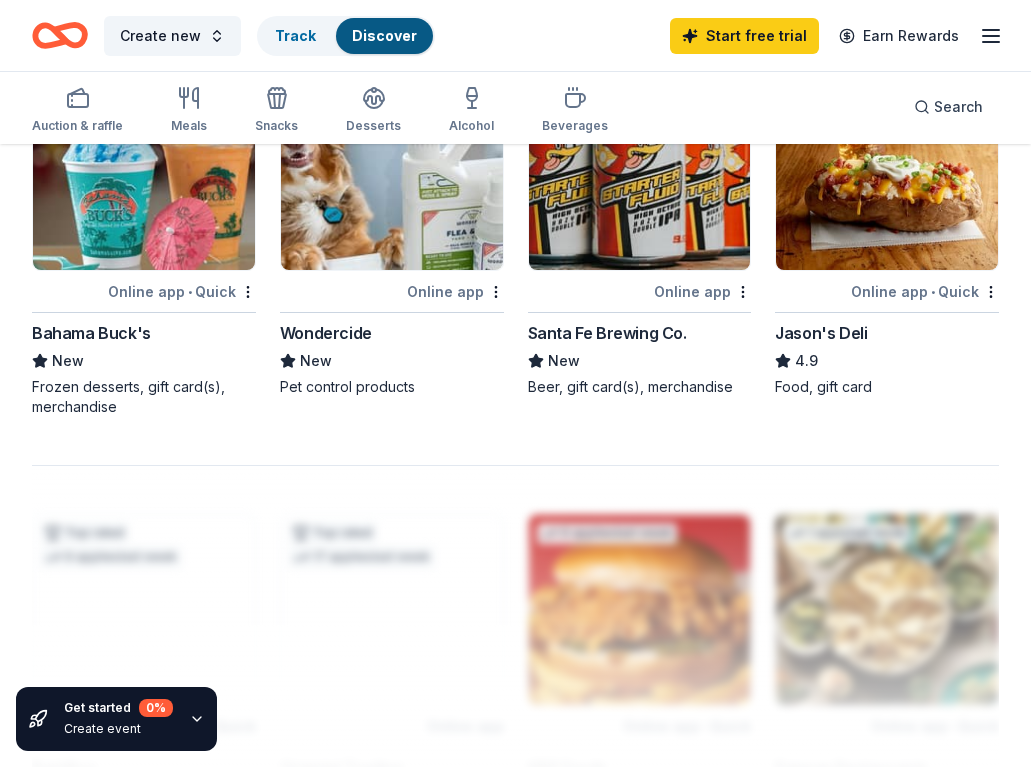 scroll, scrollTop: 1677, scrollLeft: 0, axis: vertical 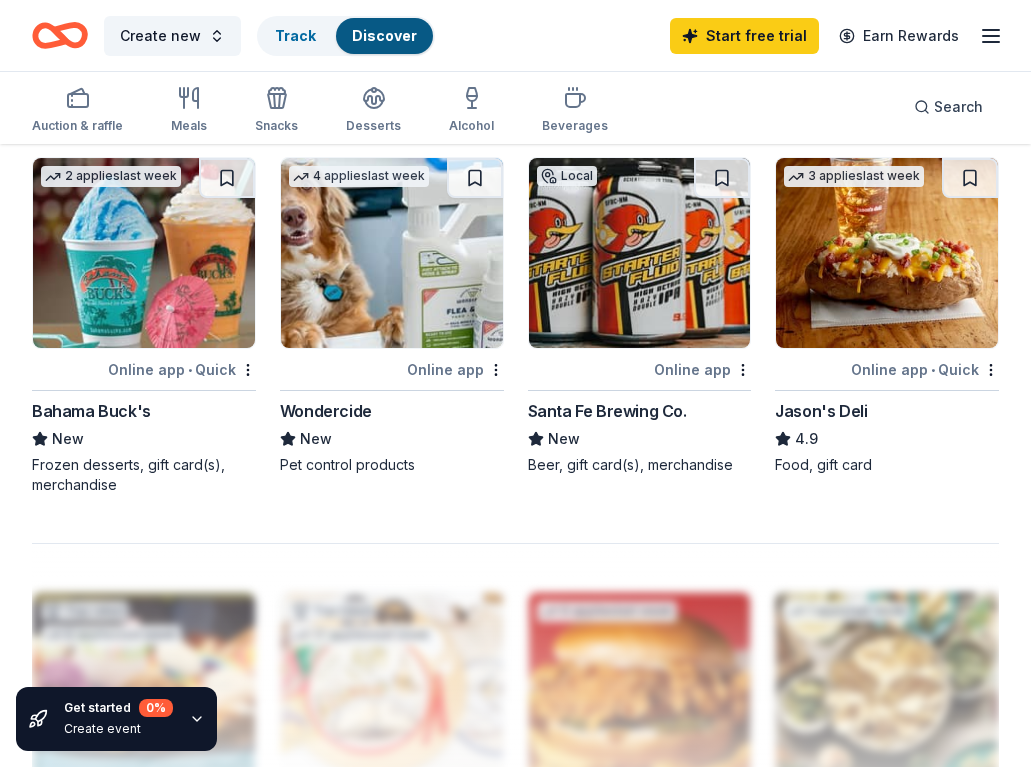 click 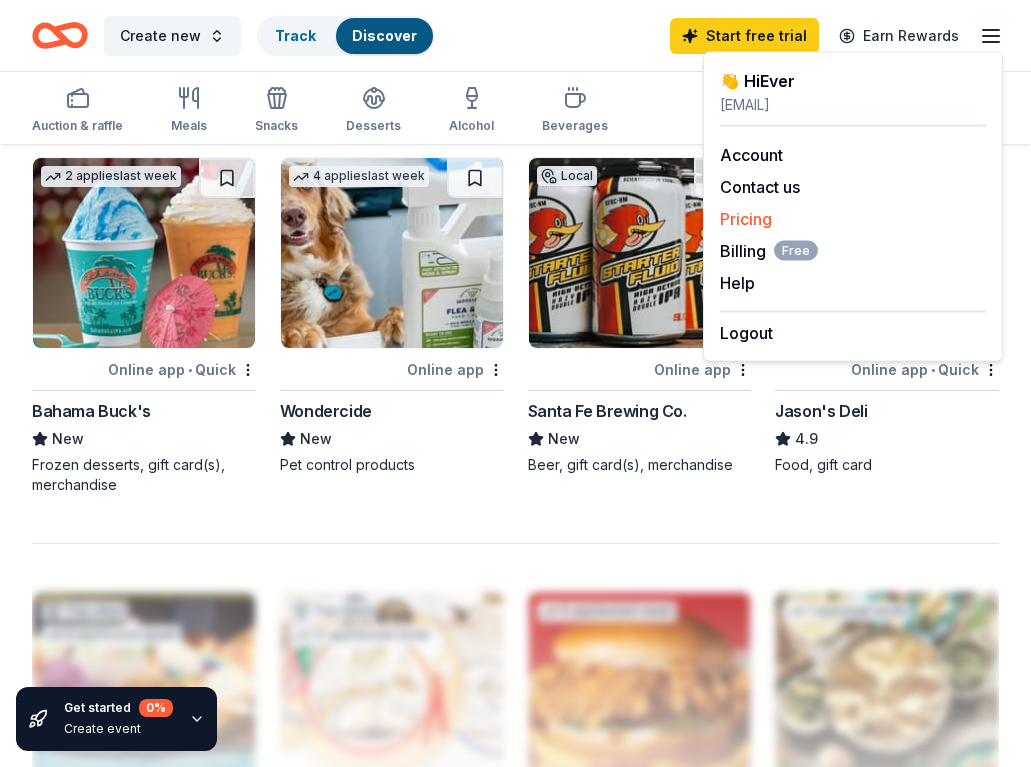 click on "Pricing" at bounding box center [746, 219] 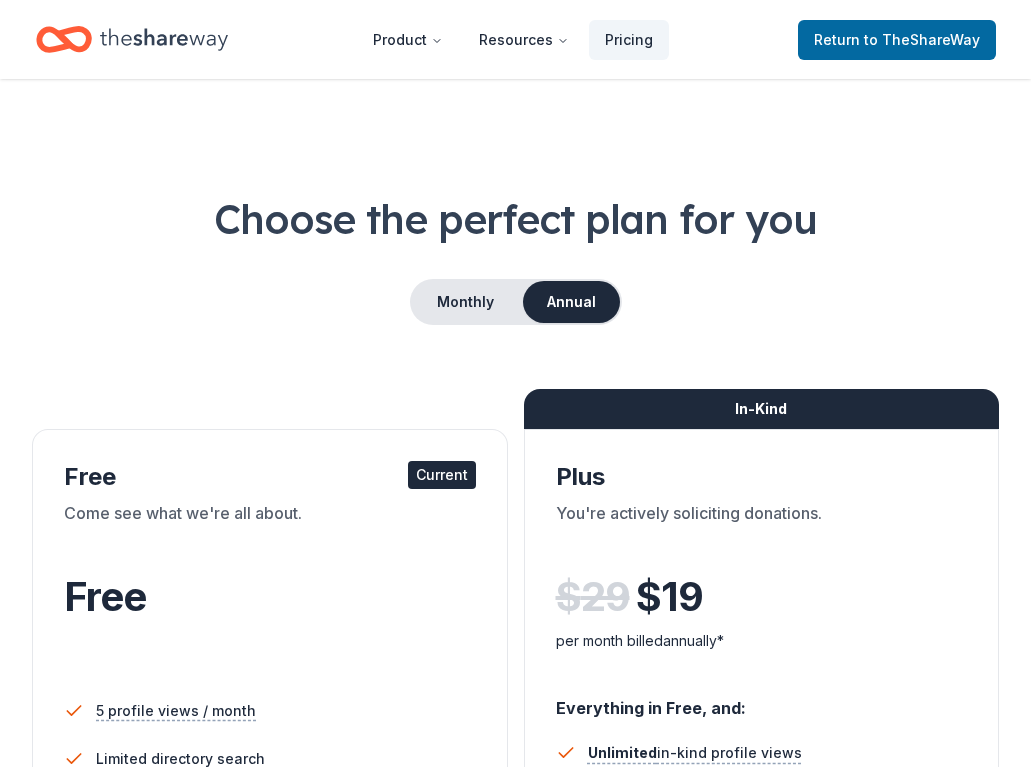 scroll, scrollTop: 0, scrollLeft: 0, axis: both 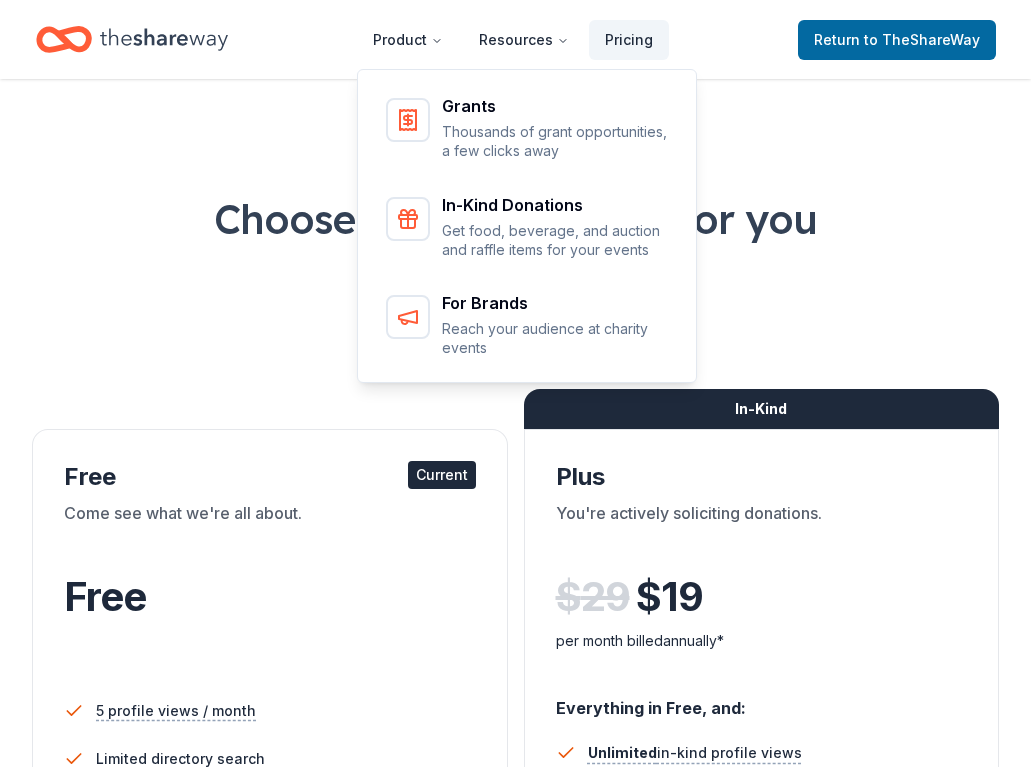 click on "Grants Thousands of grant opportunities, a few clicks away In-Kind Donations Get food, beverage, and auction and raffle items for your events For Brands Reach your audience at charity events" at bounding box center [527, 223] 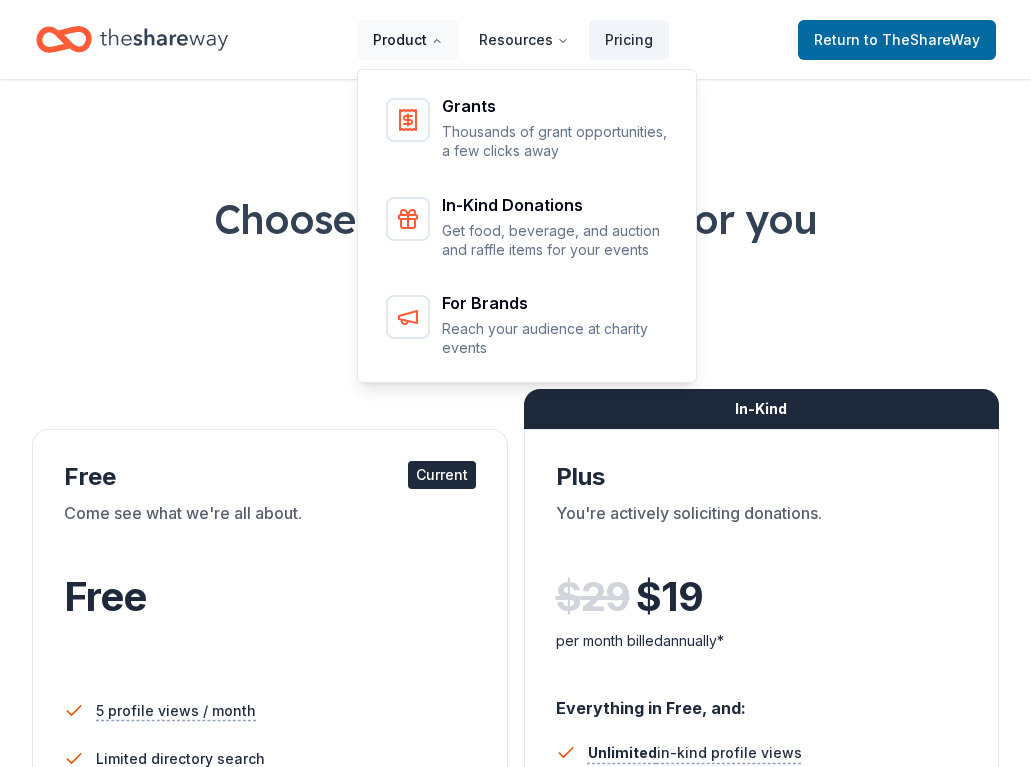 click on "Product" at bounding box center (408, 40) 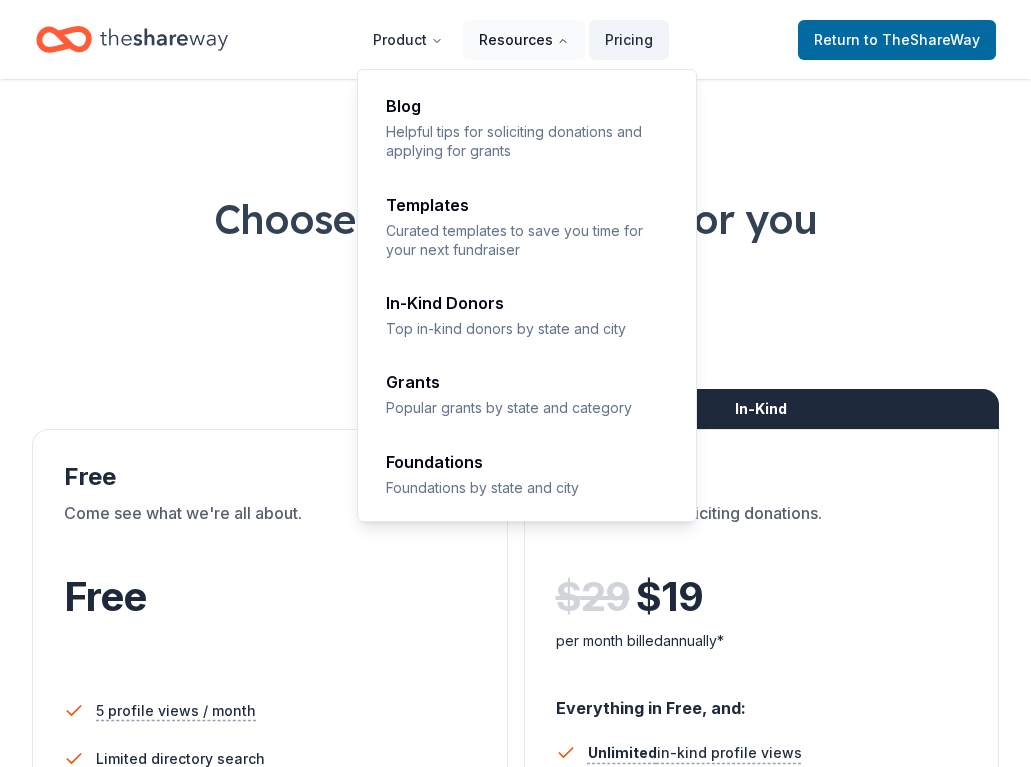 click 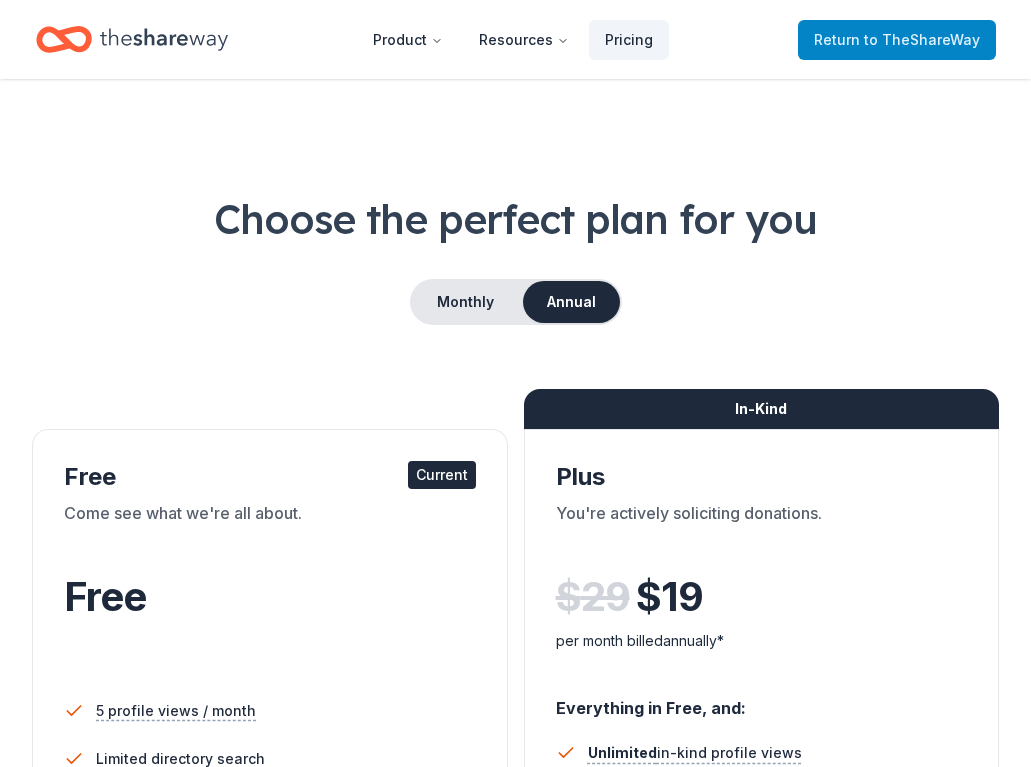 click on "Return to TheShareWay" at bounding box center [897, 40] 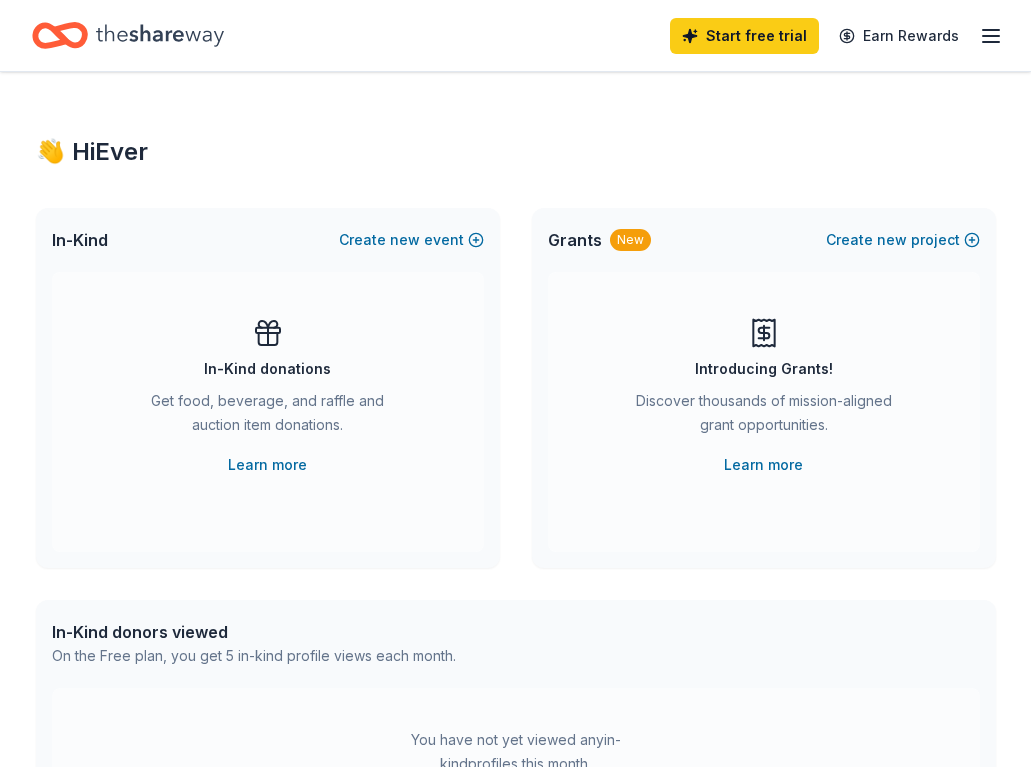 scroll, scrollTop: 34, scrollLeft: 0, axis: vertical 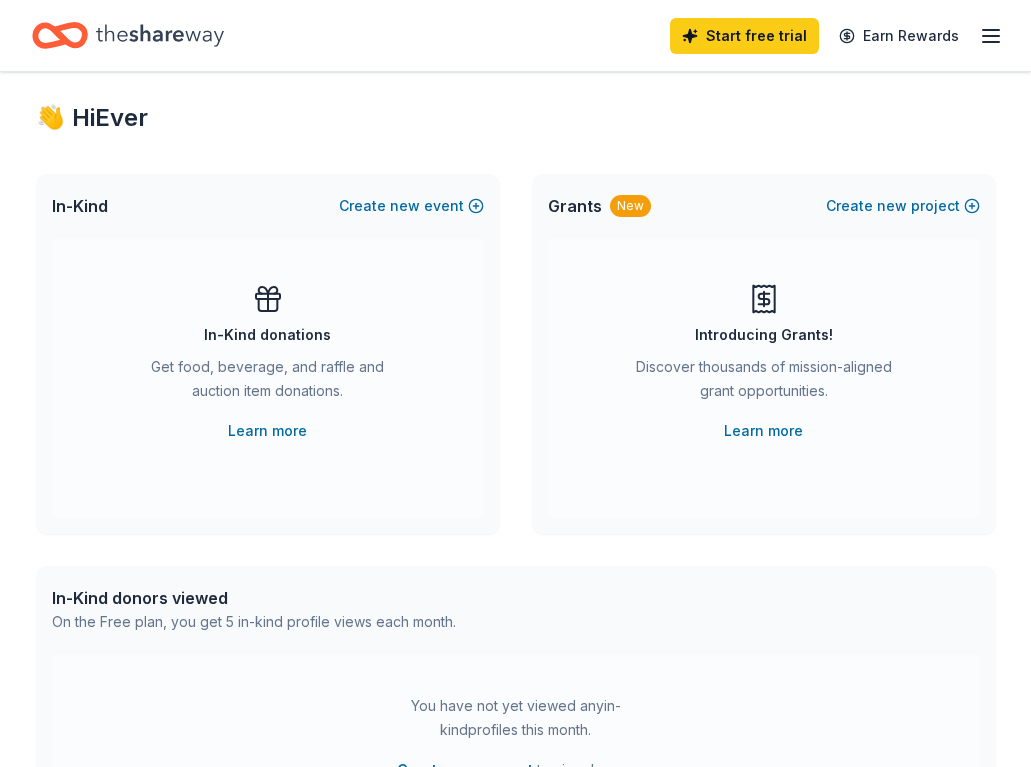 click on "In-Kind donations Get food, beverage, and raffle and auction item donations. Learn more" at bounding box center (268, 363) 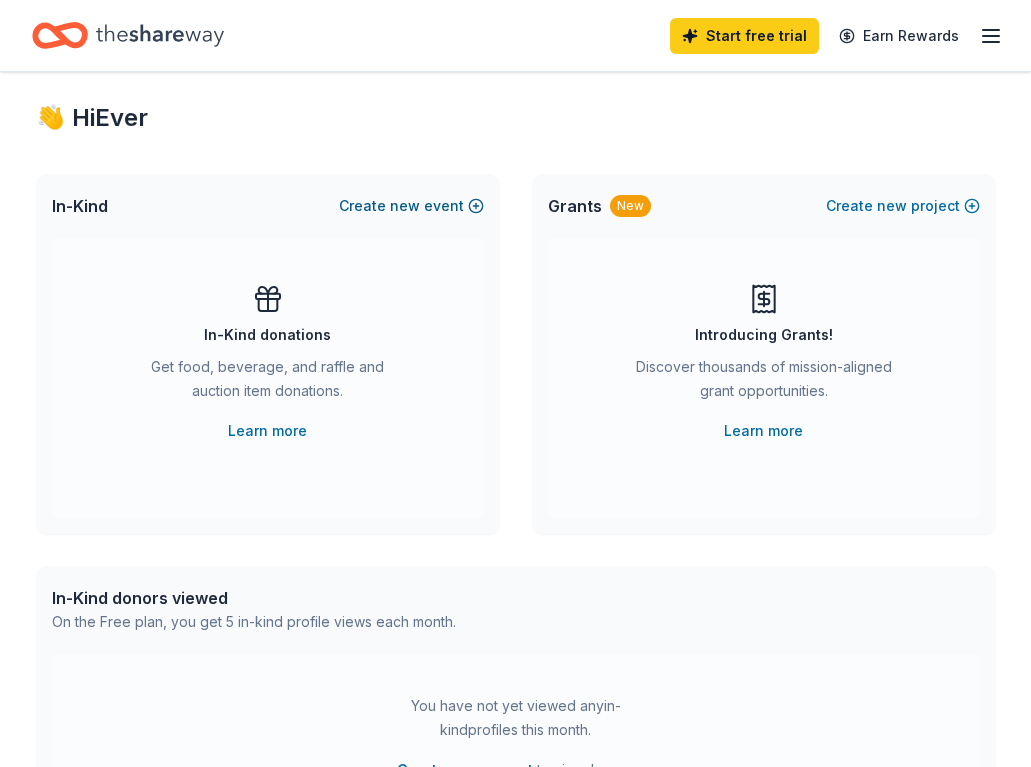 click on "Create  new  event" at bounding box center [411, 206] 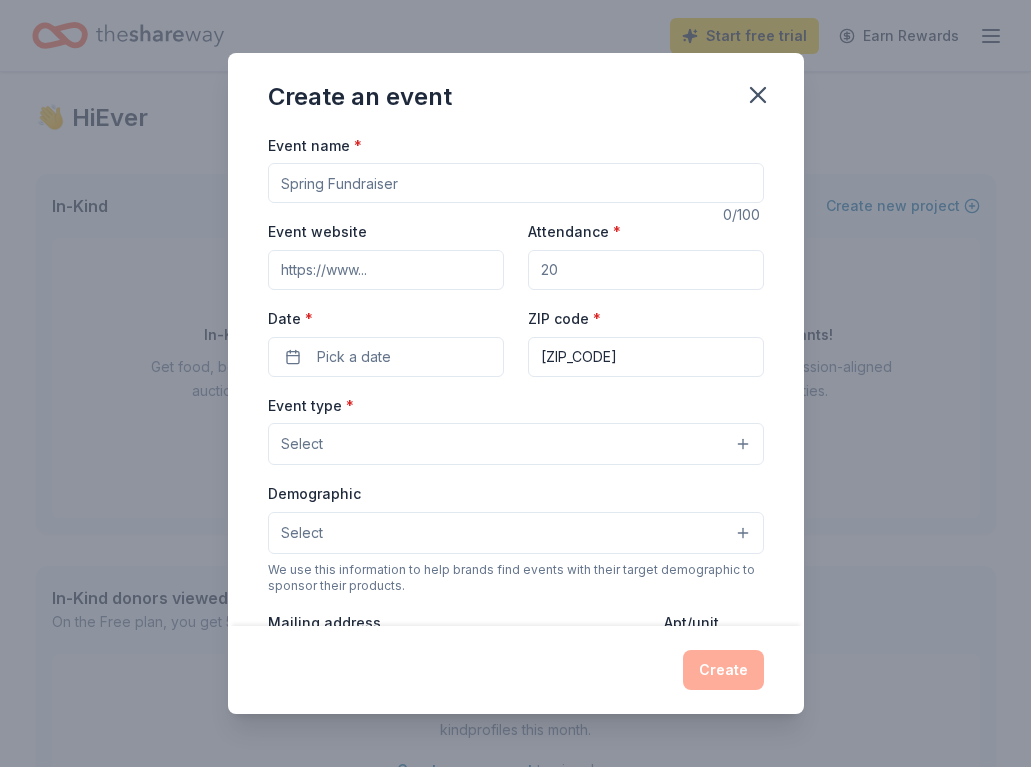 type on "88001" 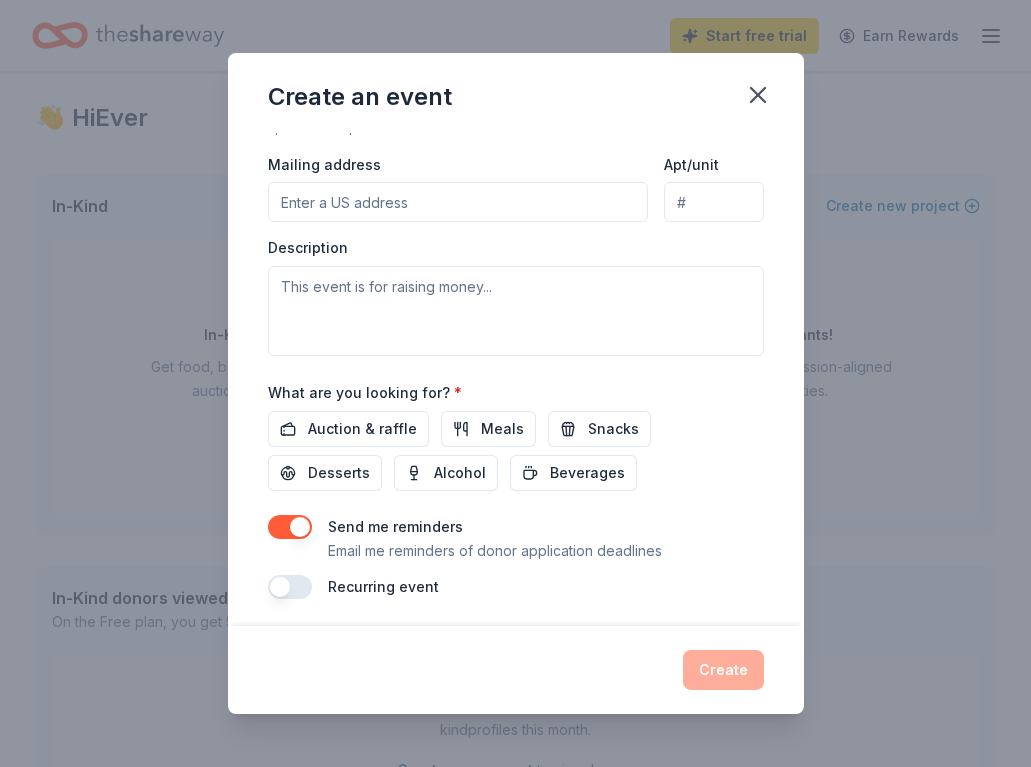 scroll, scrollTop: 457, scrollLeft: 0, axis: vertical 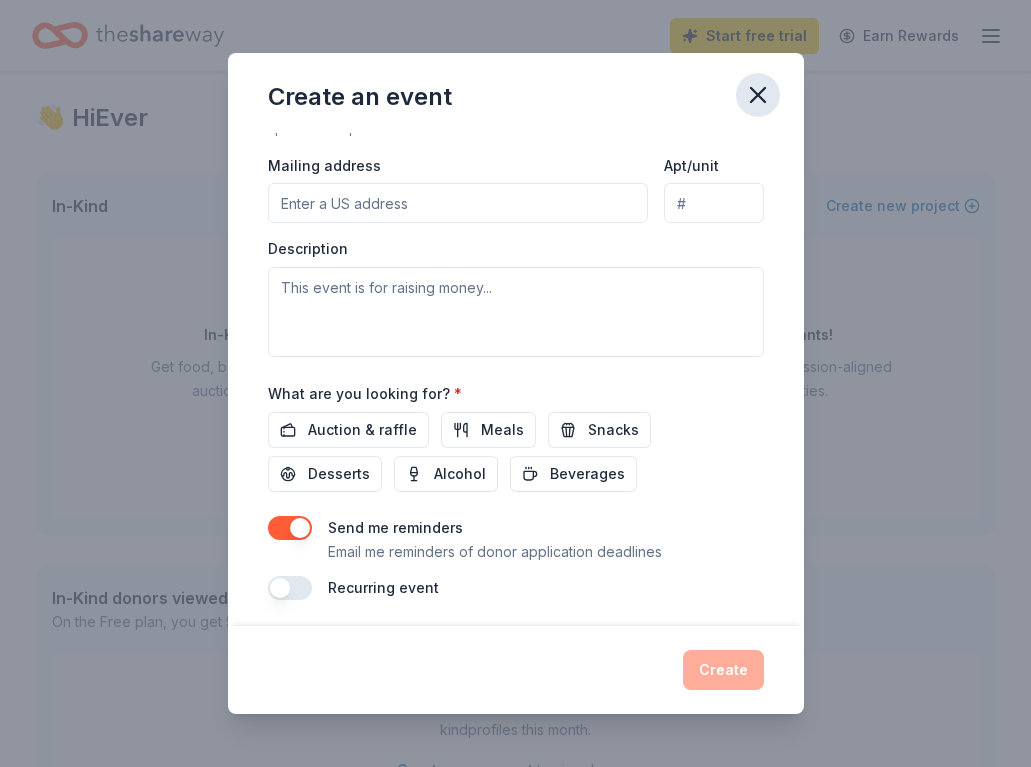click 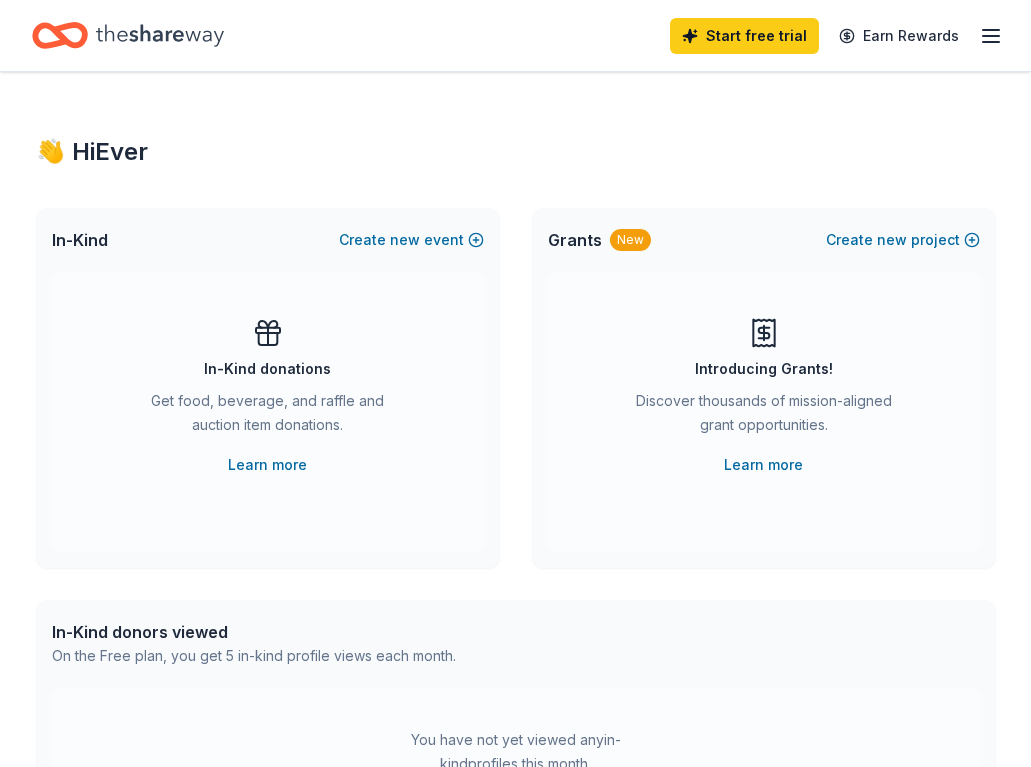 scroll, scrollTop: 0, scrollLeft: 0, axis: both 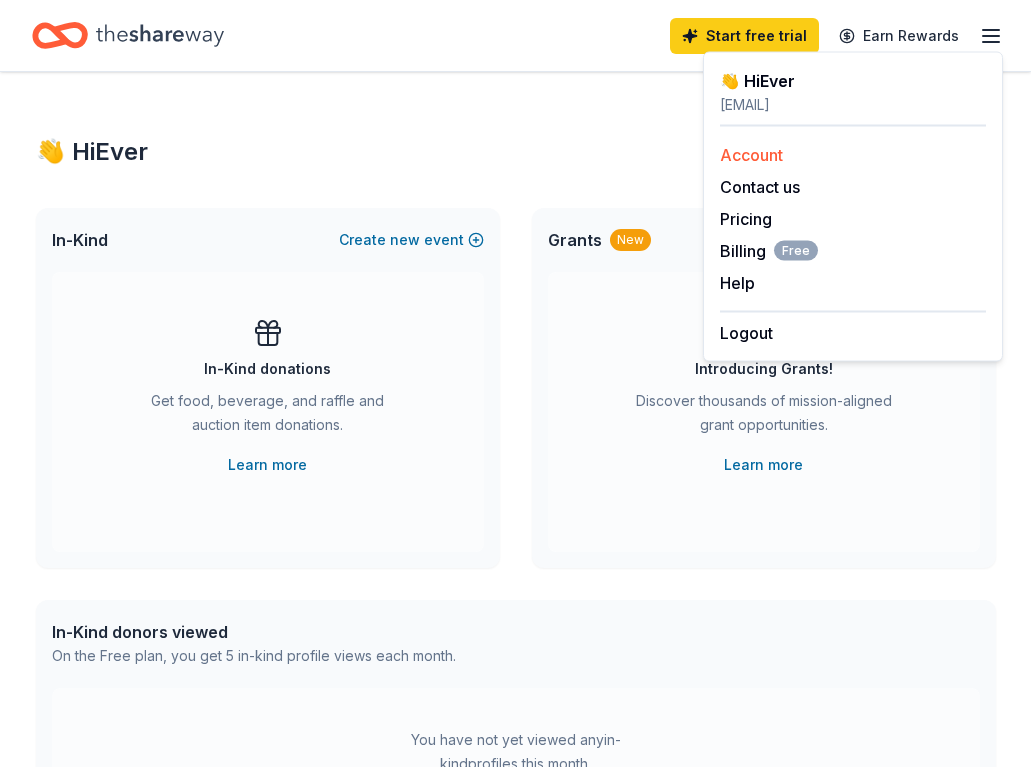 click on "Account" at bounding box center (853, 155) 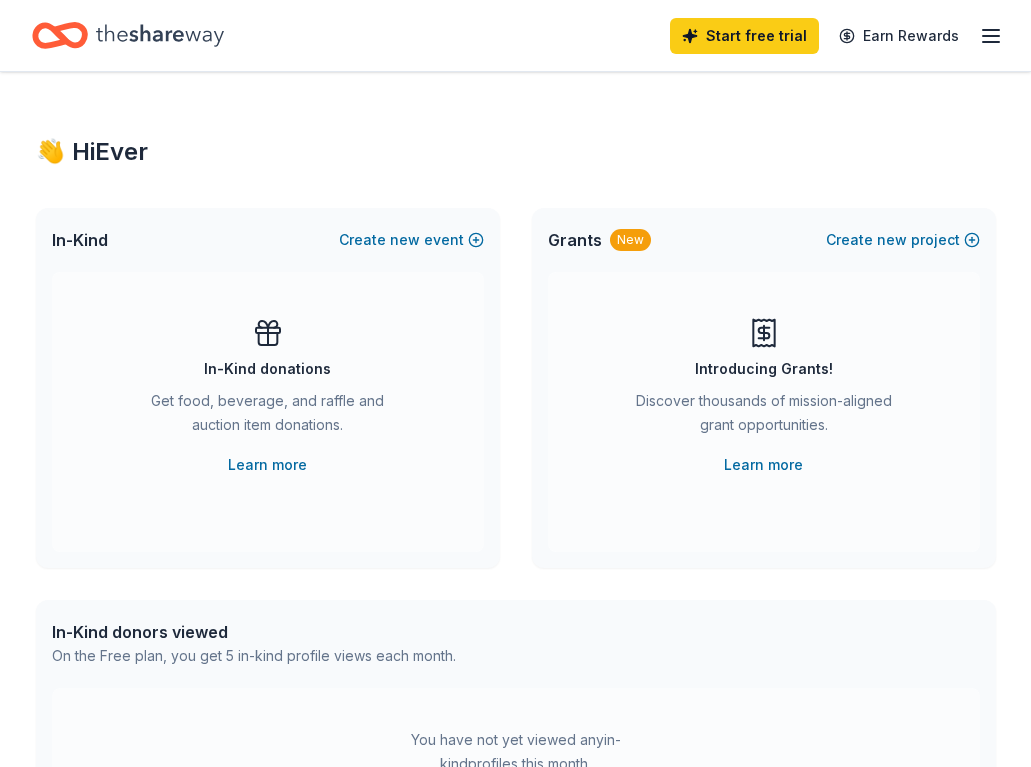 click 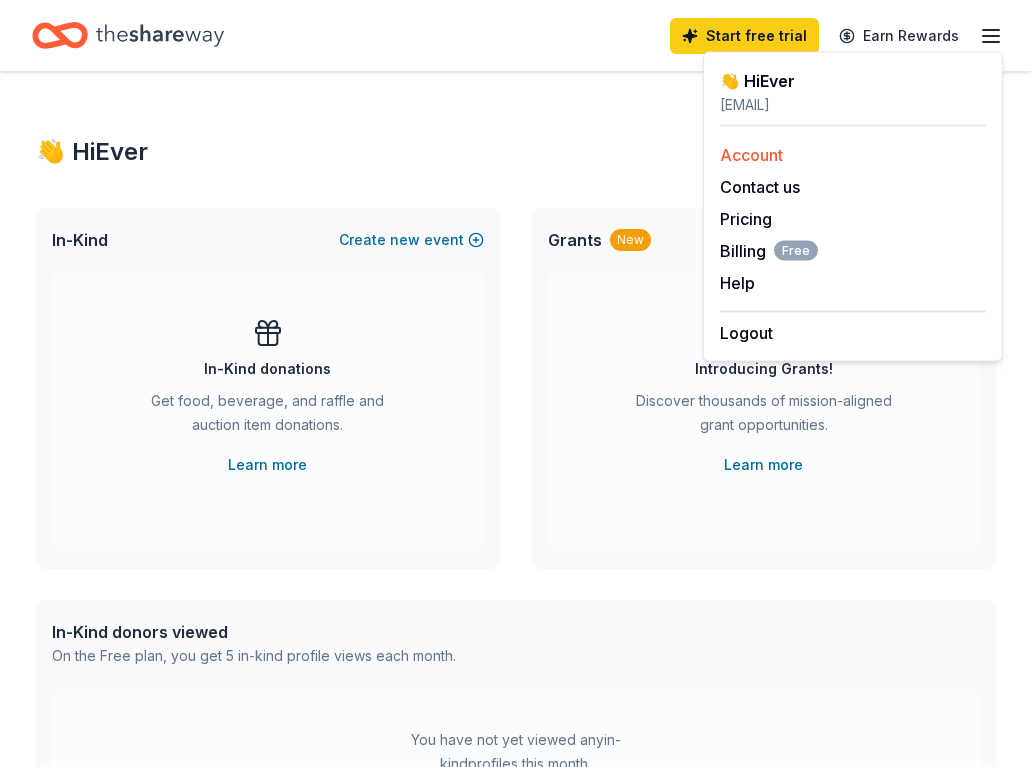 click on "Account" at bounding box center [751, 155] 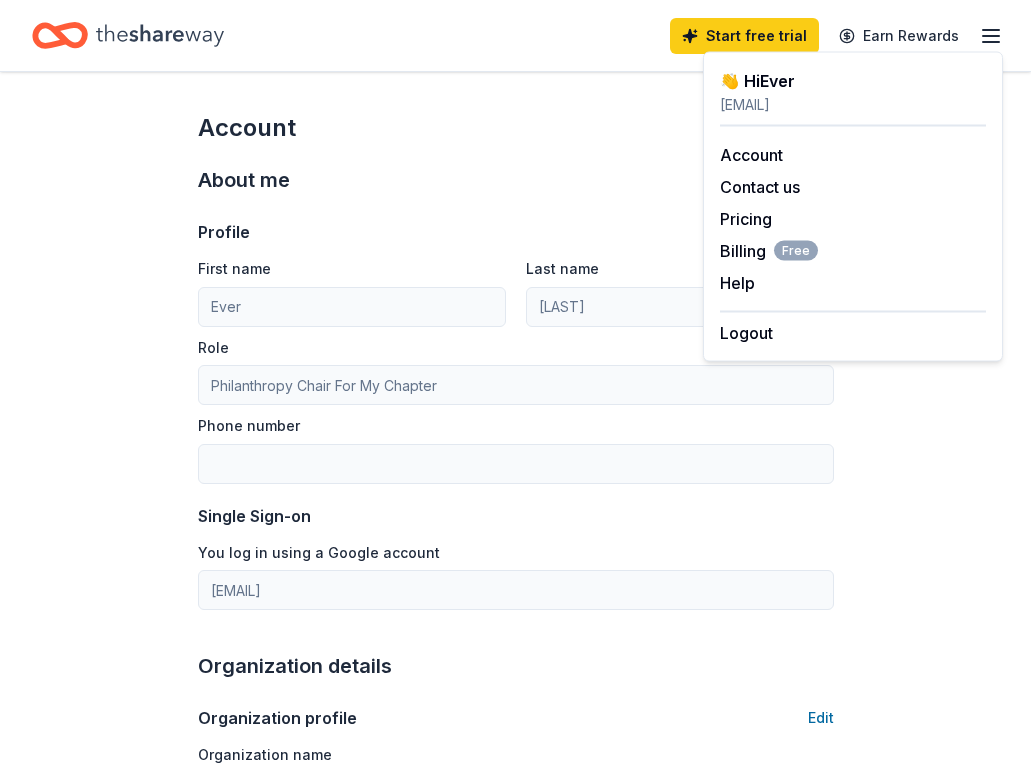 click on "About me" at bounding box center (516, 180) 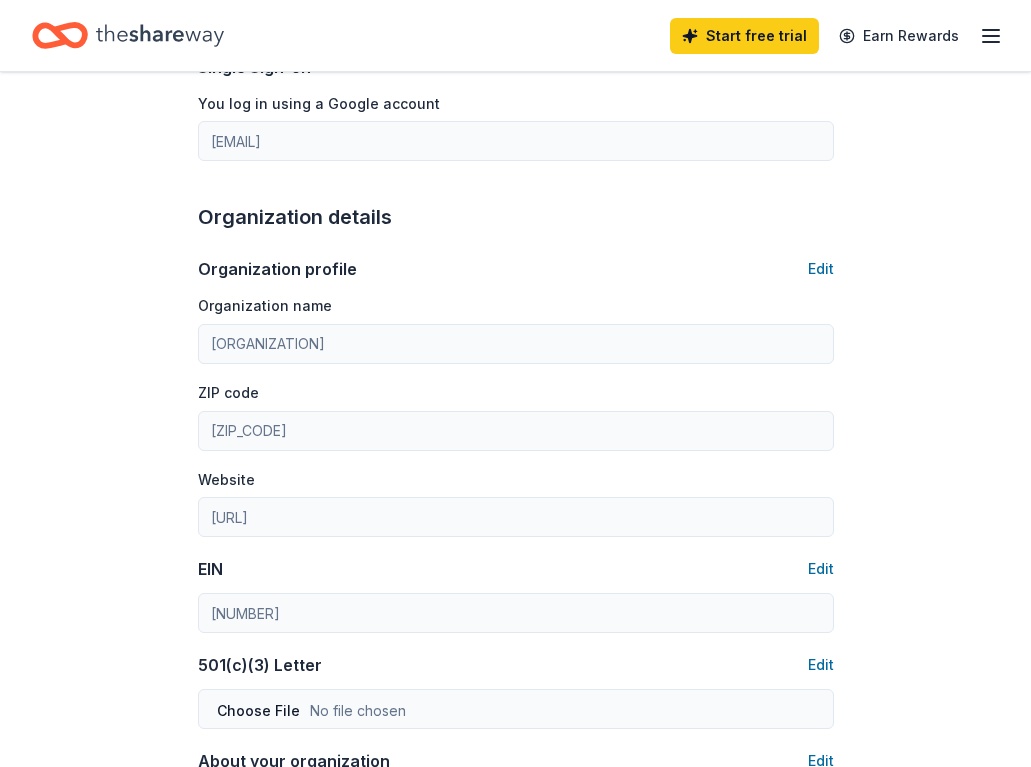 scroll, scrollTop: 421, scrollLeft: 0, axis: vertical 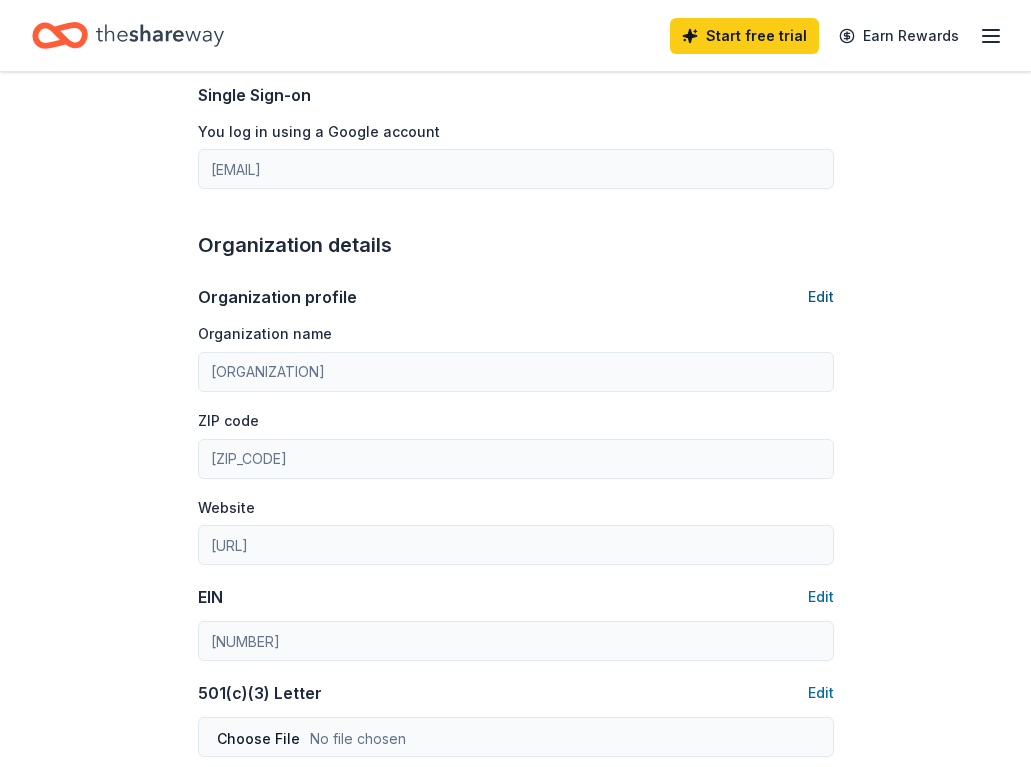 click on "Edit" at bounding box center (821, 297) 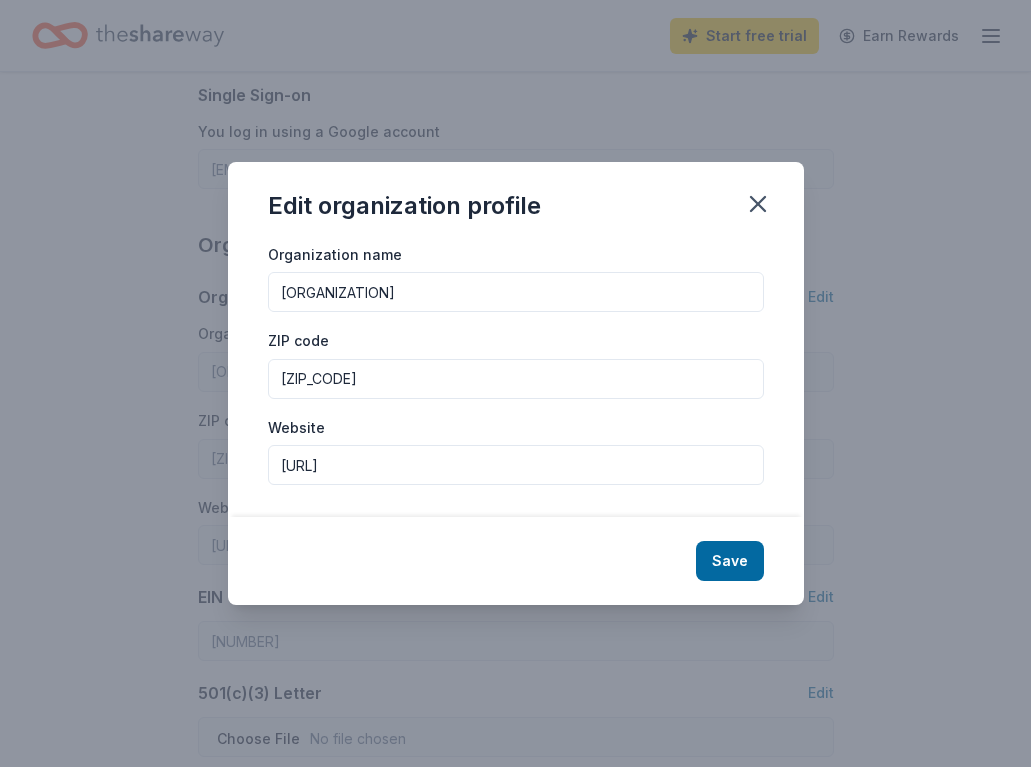 drag, startPoint x: 703, startPoint y: 289, endPoint x: 226, endPoint y: 299, distance: 477.1048 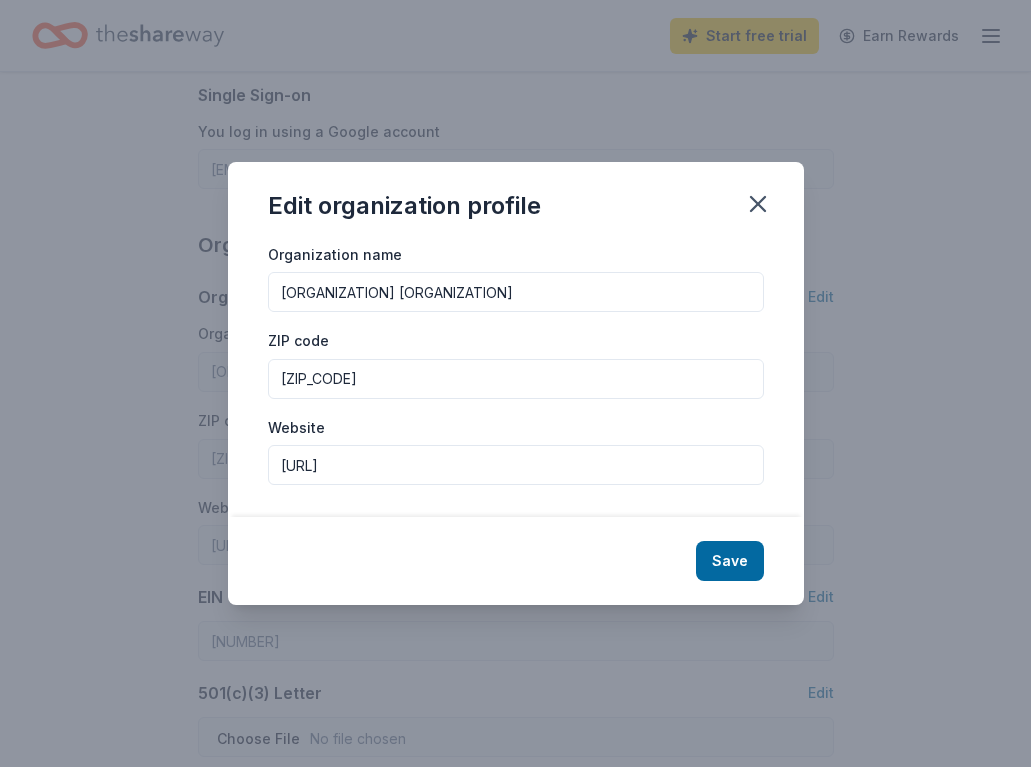 type on "Sigma Chi NMSU Huntsman" 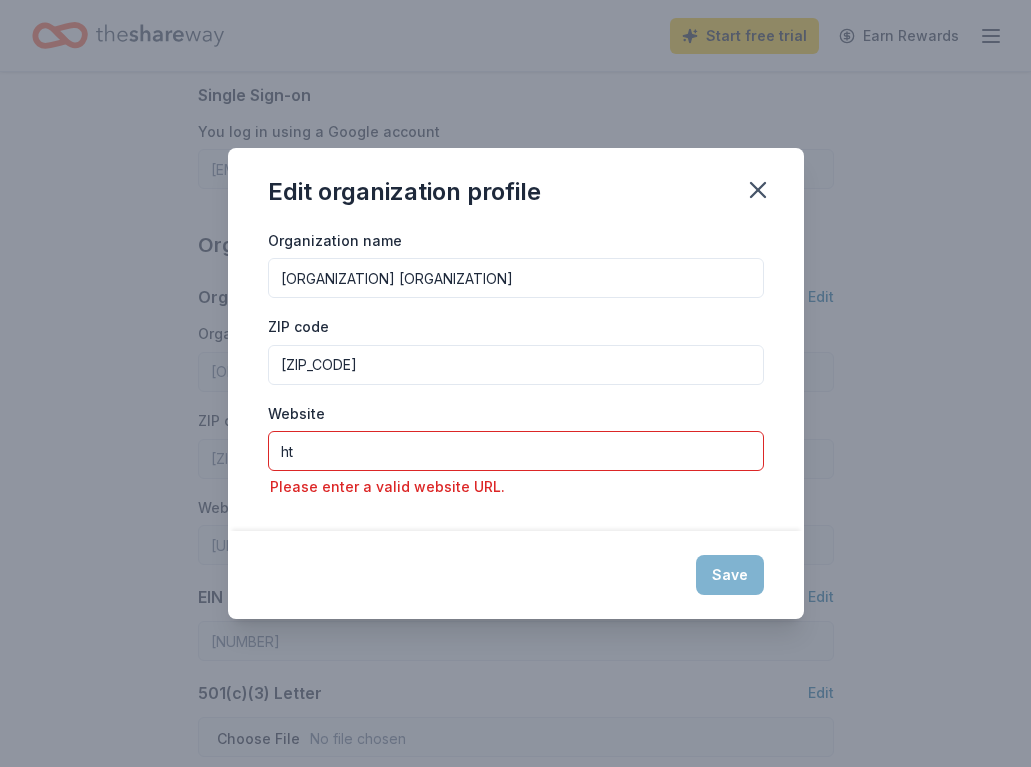 type on "h" 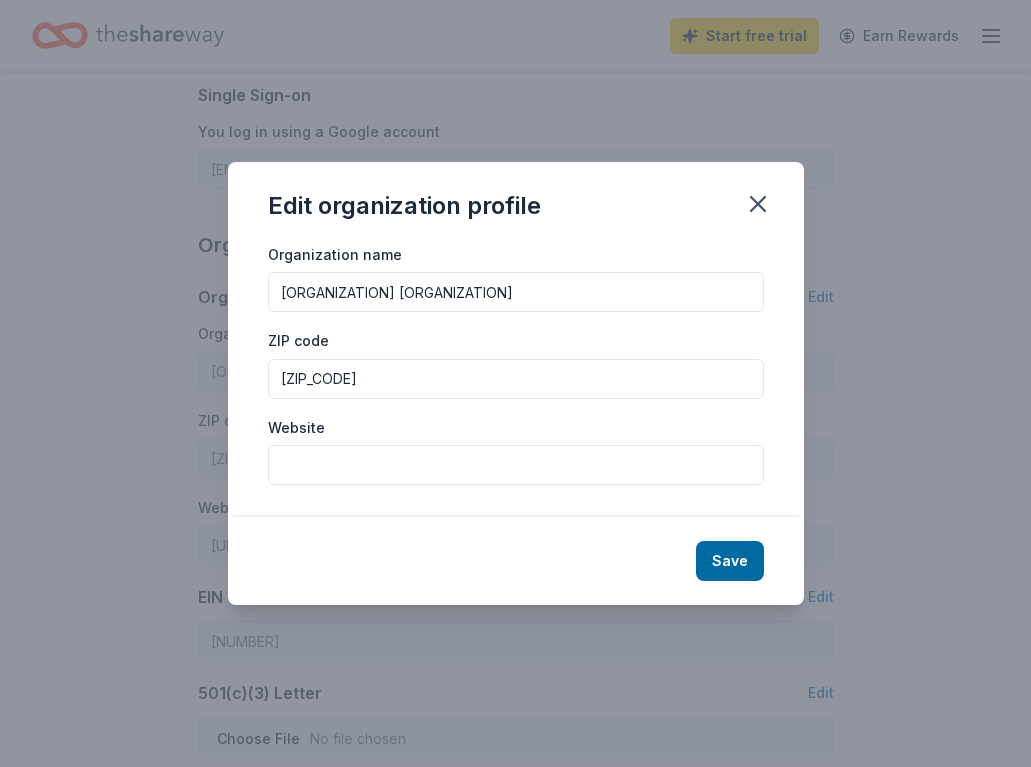 paste on "https://hope.huntsmancancer.org/gentoend/new-mexico-state-university" 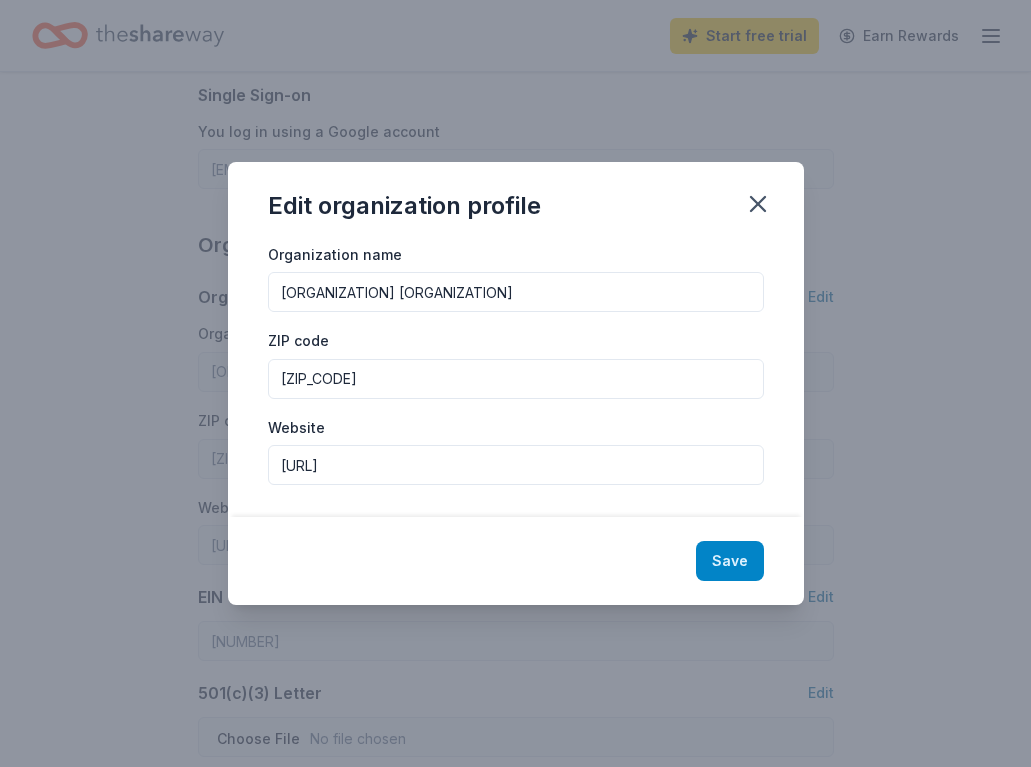 type on "https://hope.huntsmancancer.org/gentoend/new-mexico-state-university" 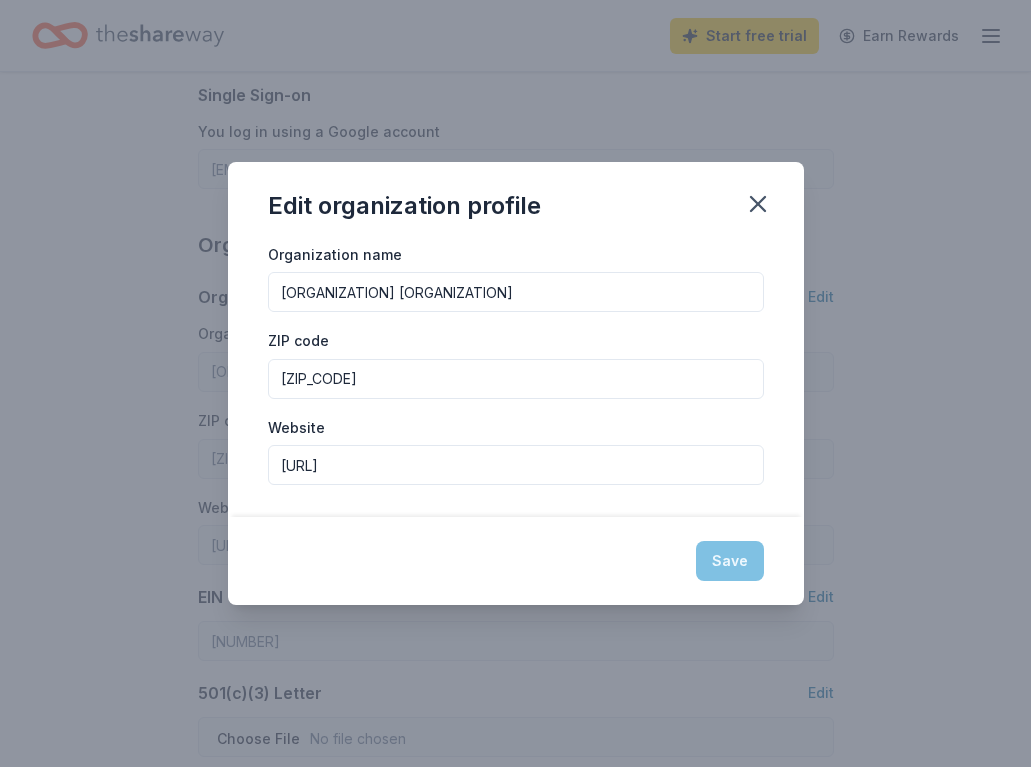 type on "Sigma Chi NMSU Huntsman" 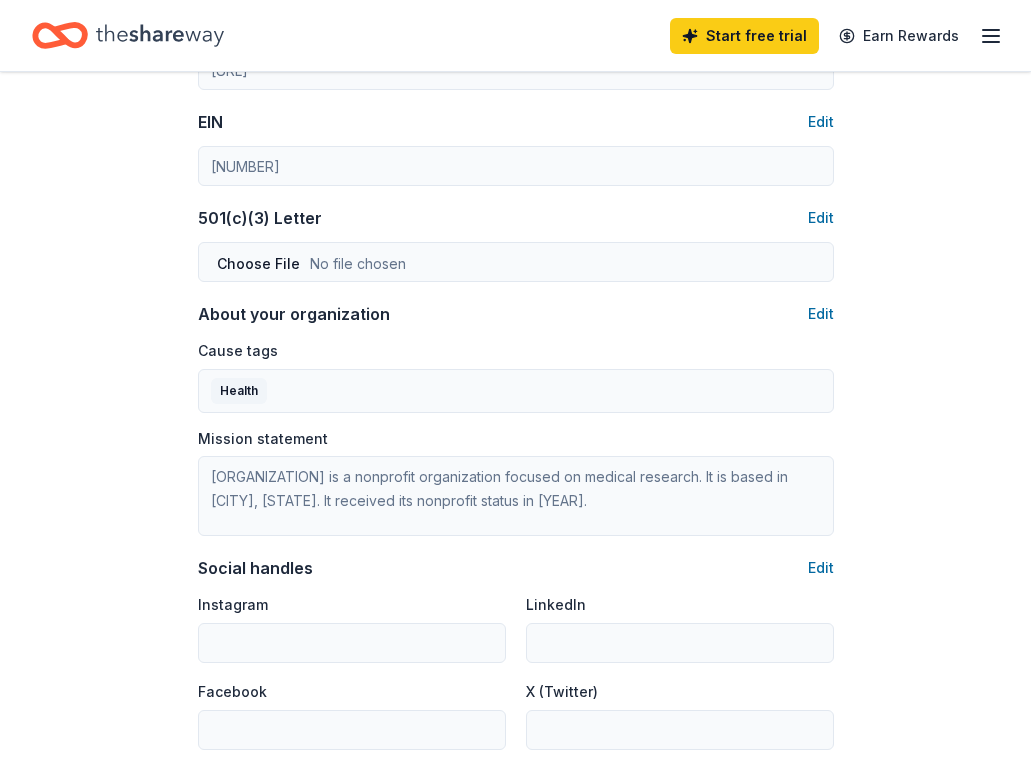 scroll, scrollTop: 730, scrollLeft: 0, axis: vertical 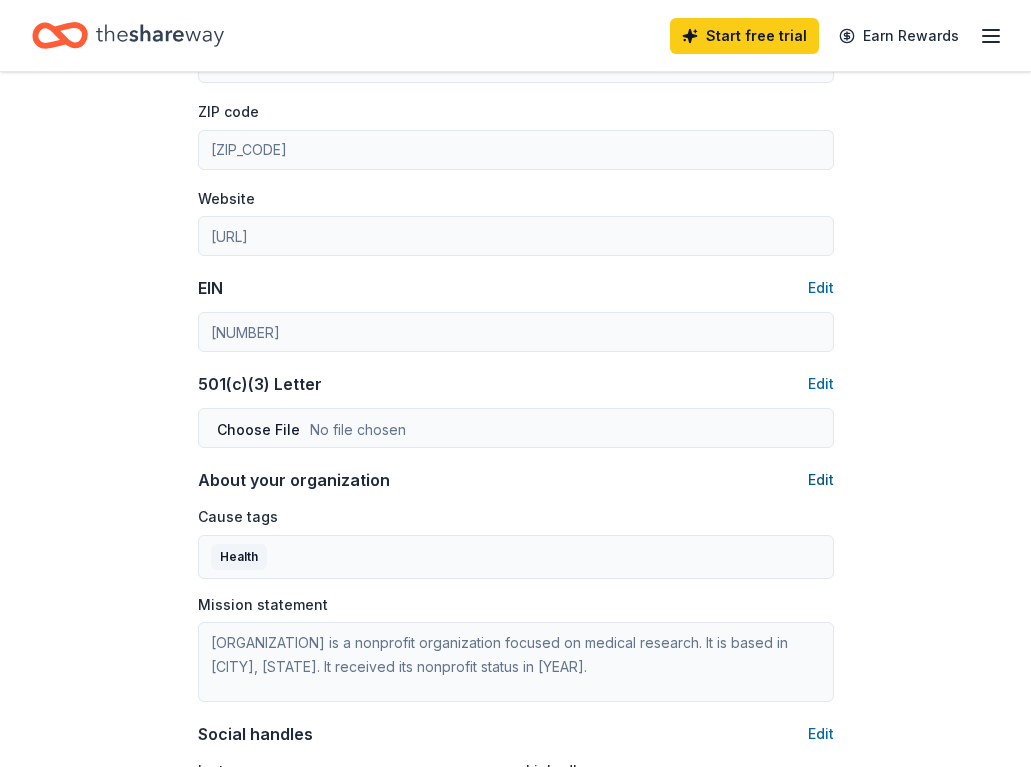 click on "Edit" at bounding box center [821, 480] 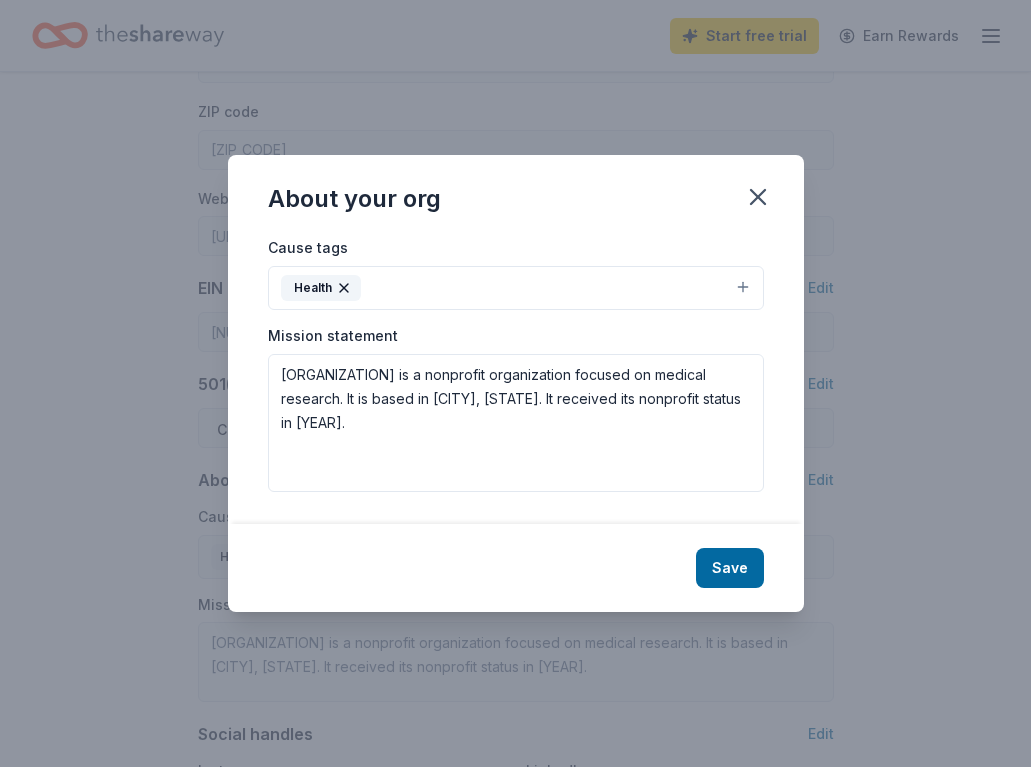 click on "Health" at bounding box center (516, 288) 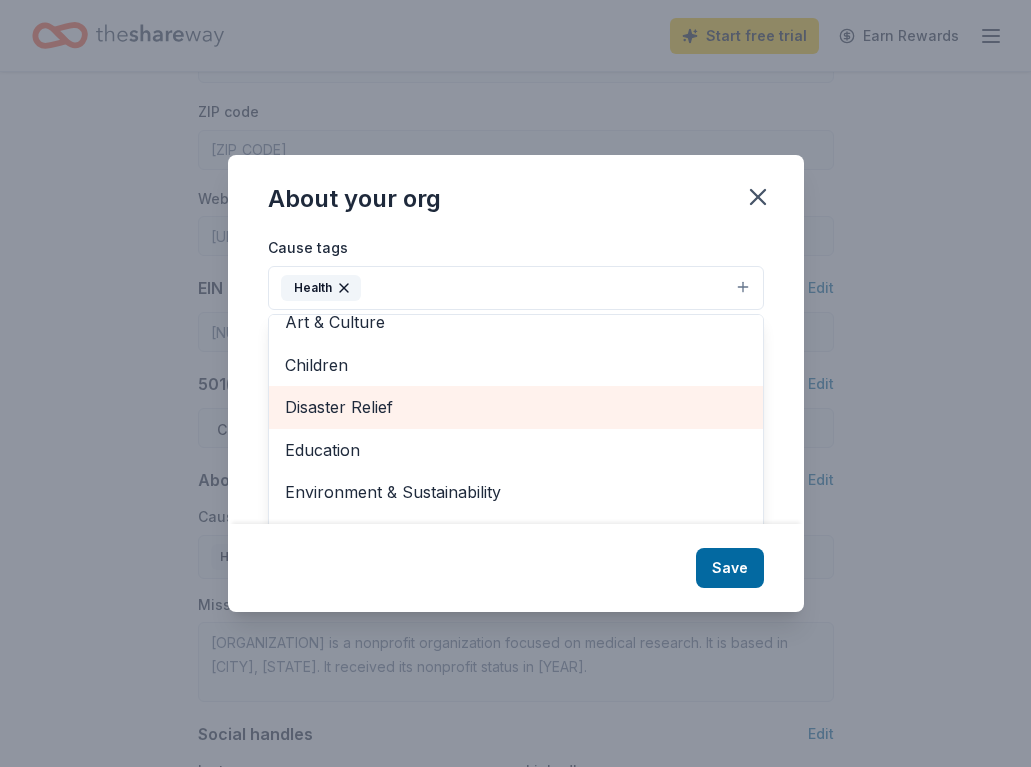 scroll, scrollTop: 72, scrollLeft: 0, axis: vertical 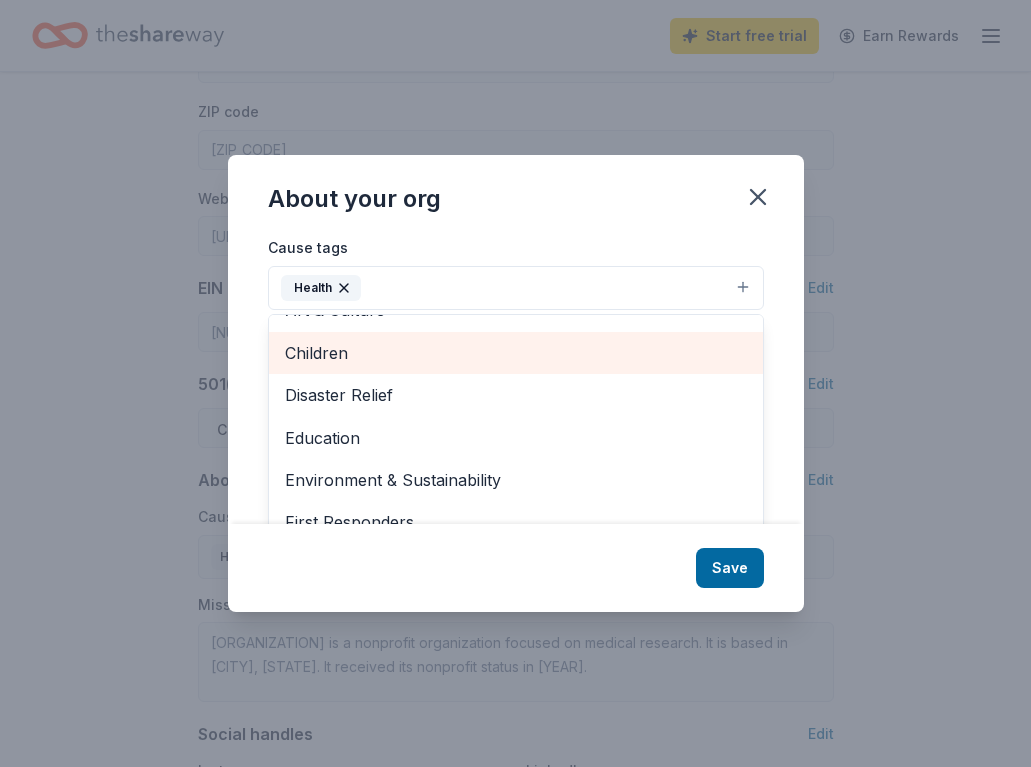 click on "Children" at bounding box center [516, 353] 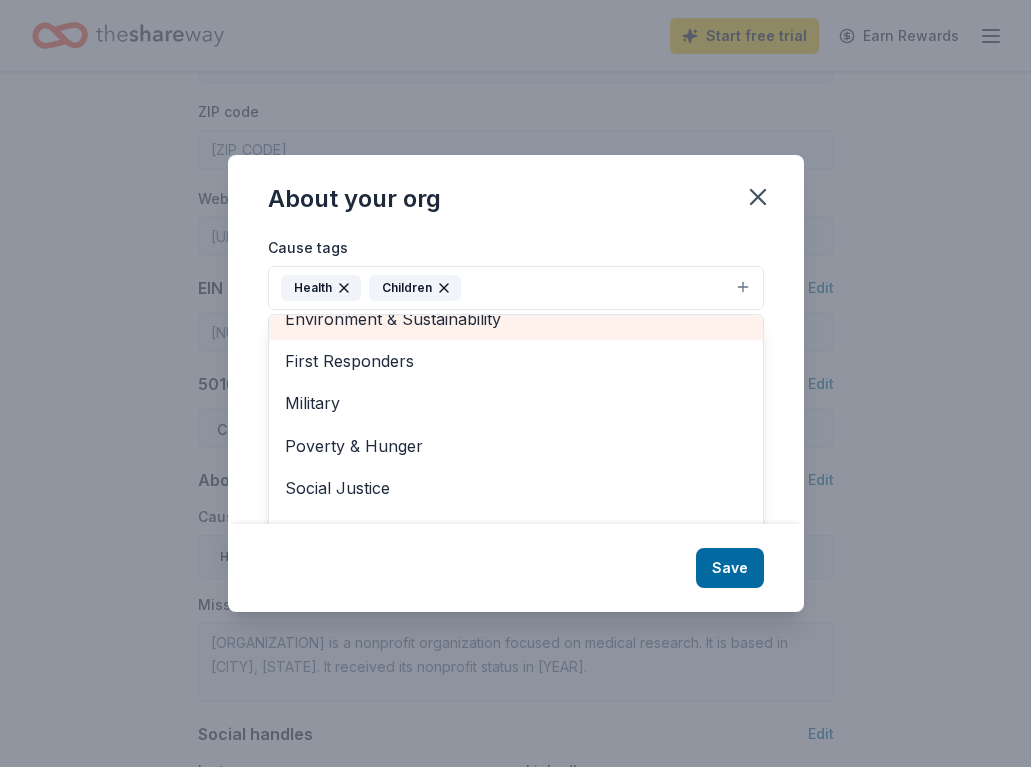 scroll, scrollTop: 190, scrollLeft: 0, axis: vertical 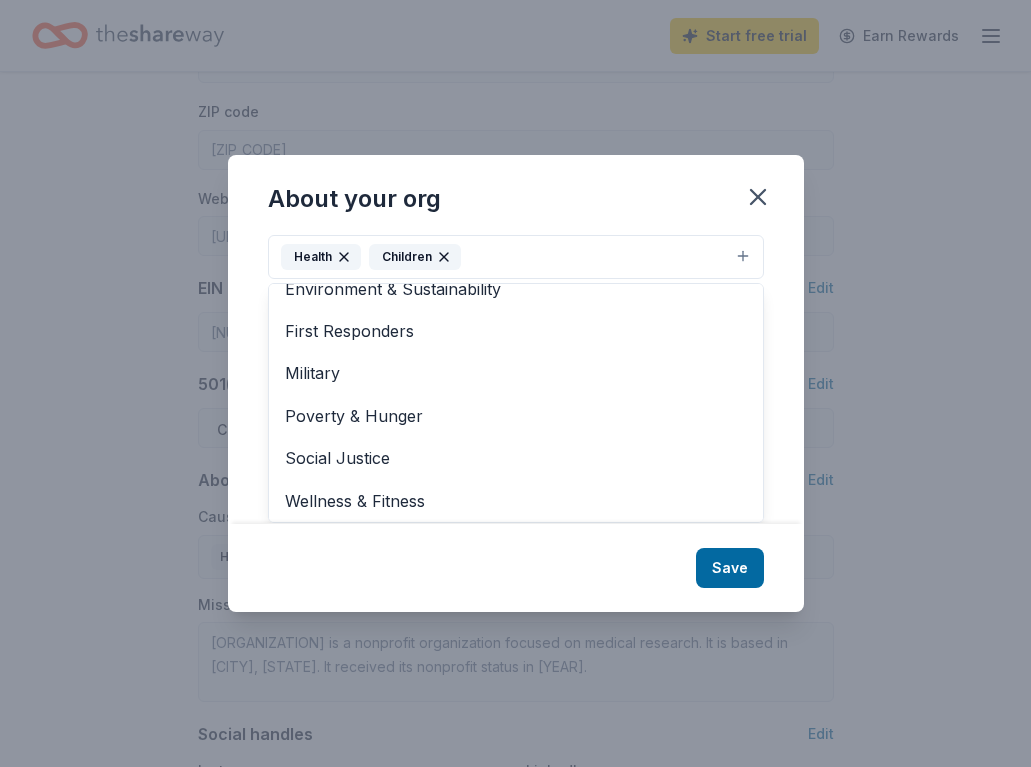 click on "About your org Cause tags Health Children Animals Art & Culture Disaster Relief Education Environment & Sustainability First Responders Military Poverty & Hunger Social Justice Wellness & Fitness Mission statement Huntsman Cancer Foundation is a nonprofit organization focused on medical research. It is based in Salt Lake Cty, UT. It received its nonprofit status in 1995. Save" at bounding box center [516, 383] 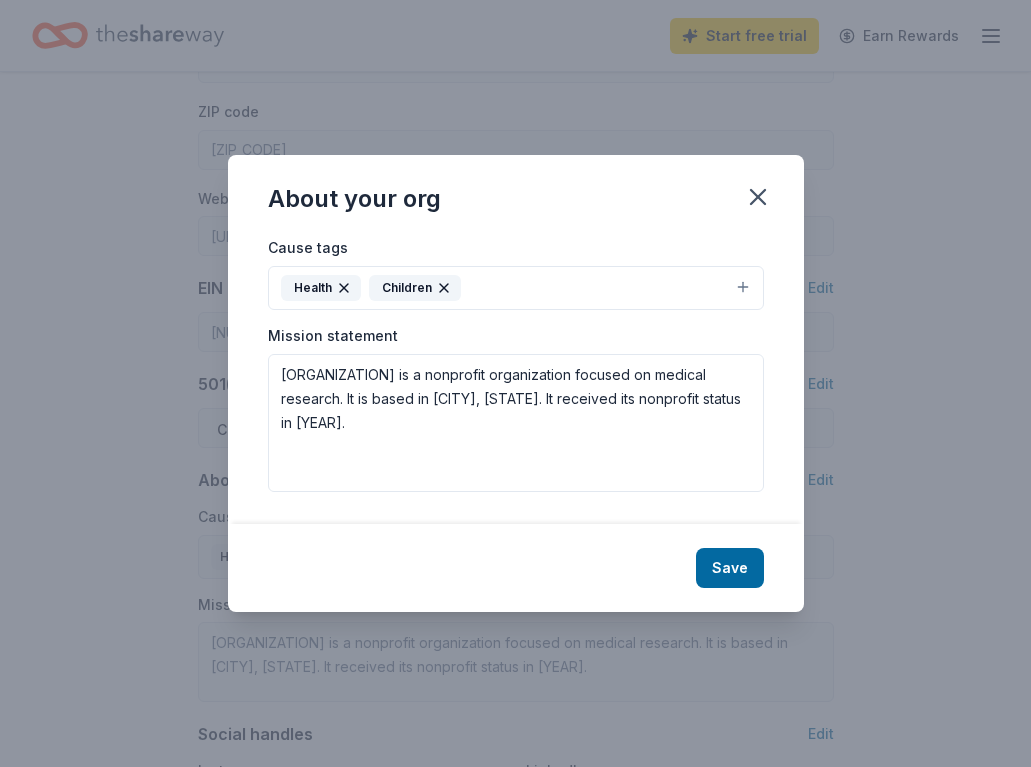 scroll, scrollTop: 0, scrollLeft: 0, axis: both 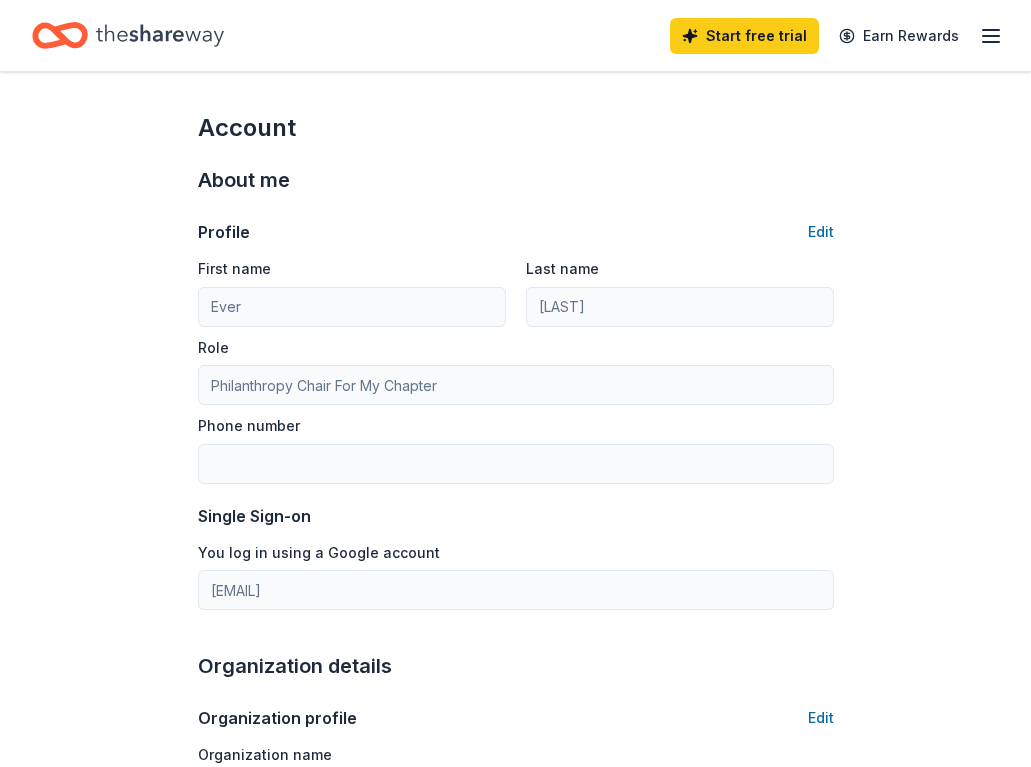 click 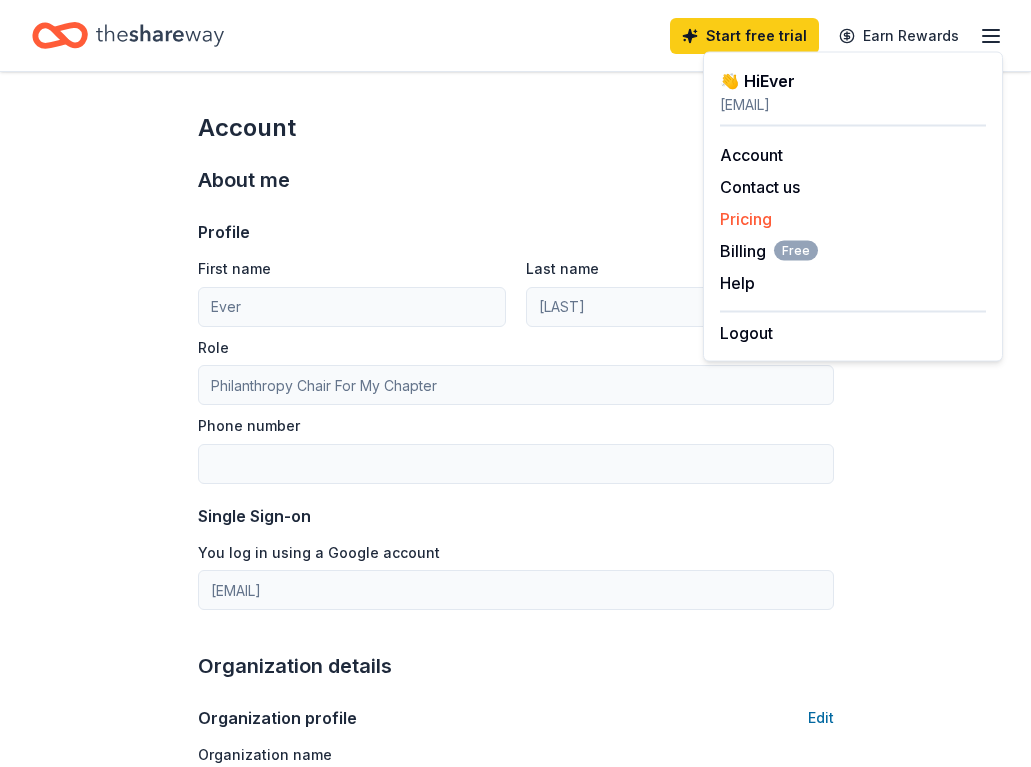 click on "Pricing" at bounding box center (746, 219) 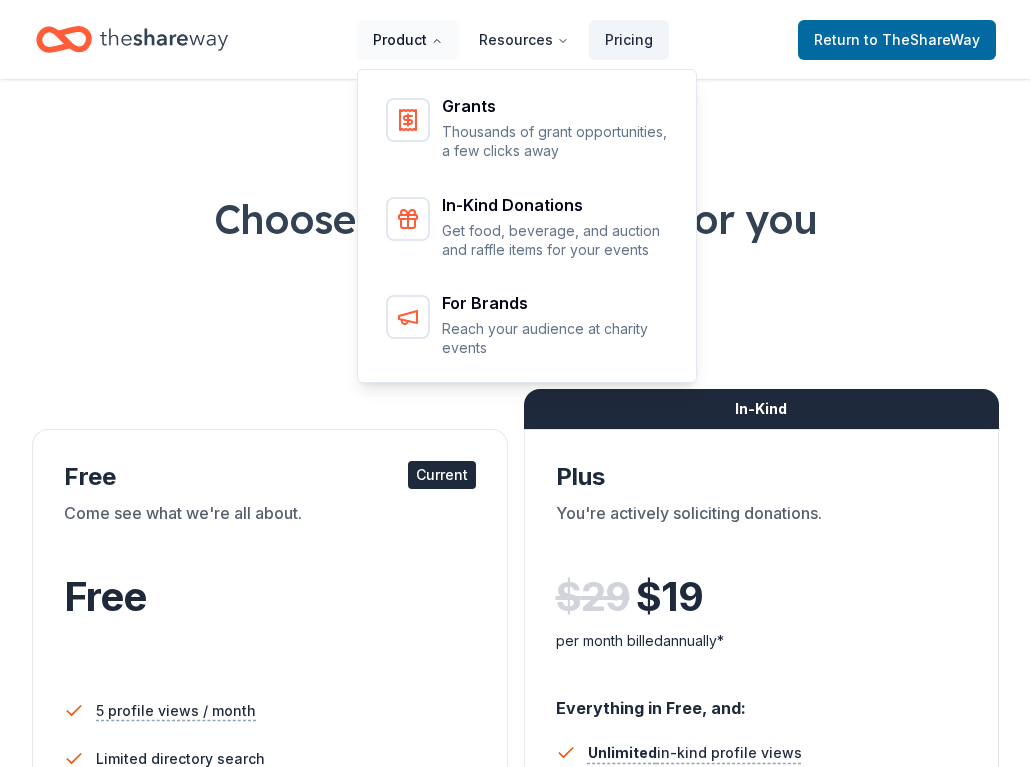 click on "Product" at bounding box center (408, 40) 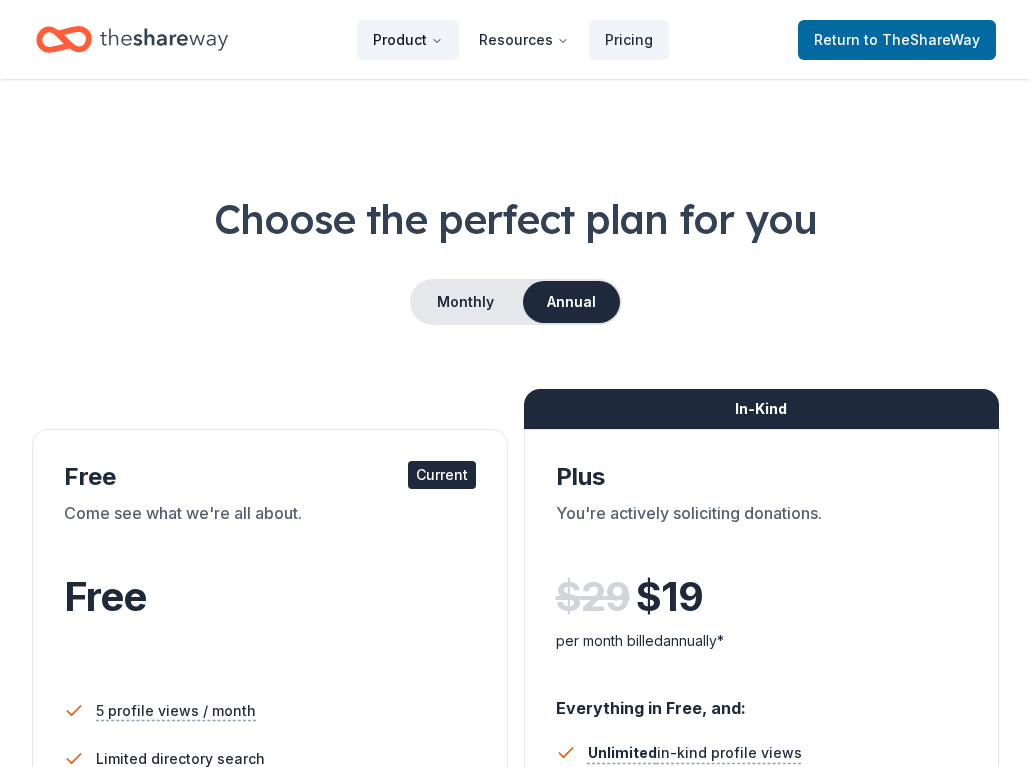 click on "Product" at bounding box center [408, 40] 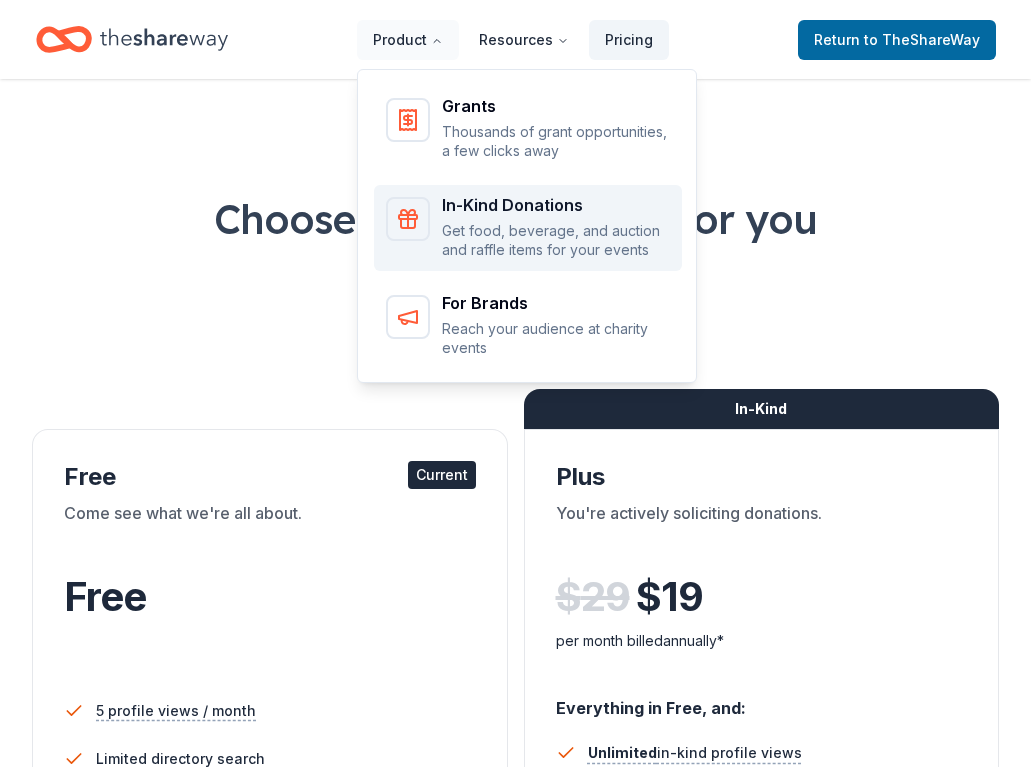 click on "In-Kind Donations" at bounding box center [556, 205] 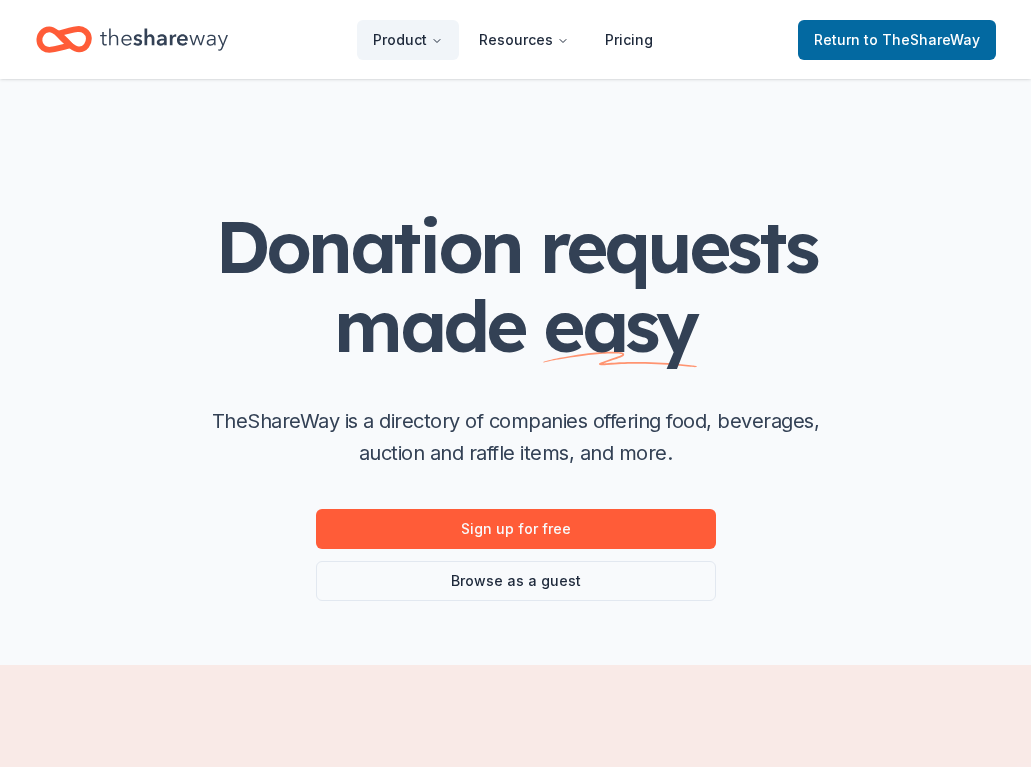scroll, scrollTop: 0, scrollLeft: 0, axis: both 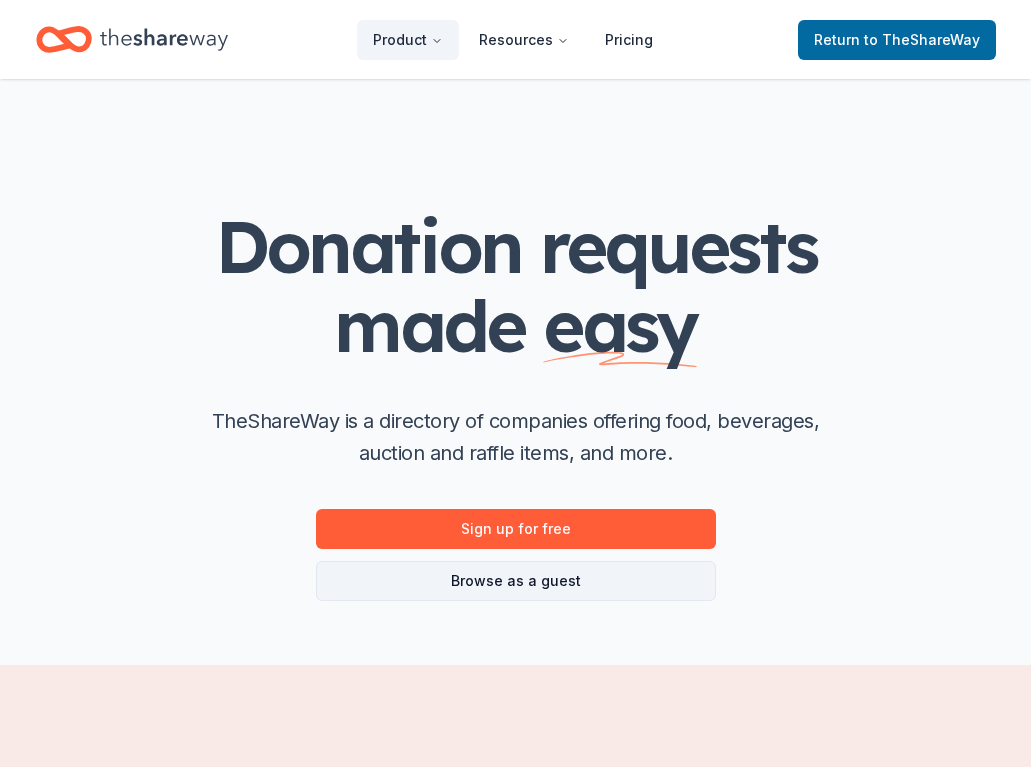 click on "Browse as a guest" at bounding box center (516, 581) 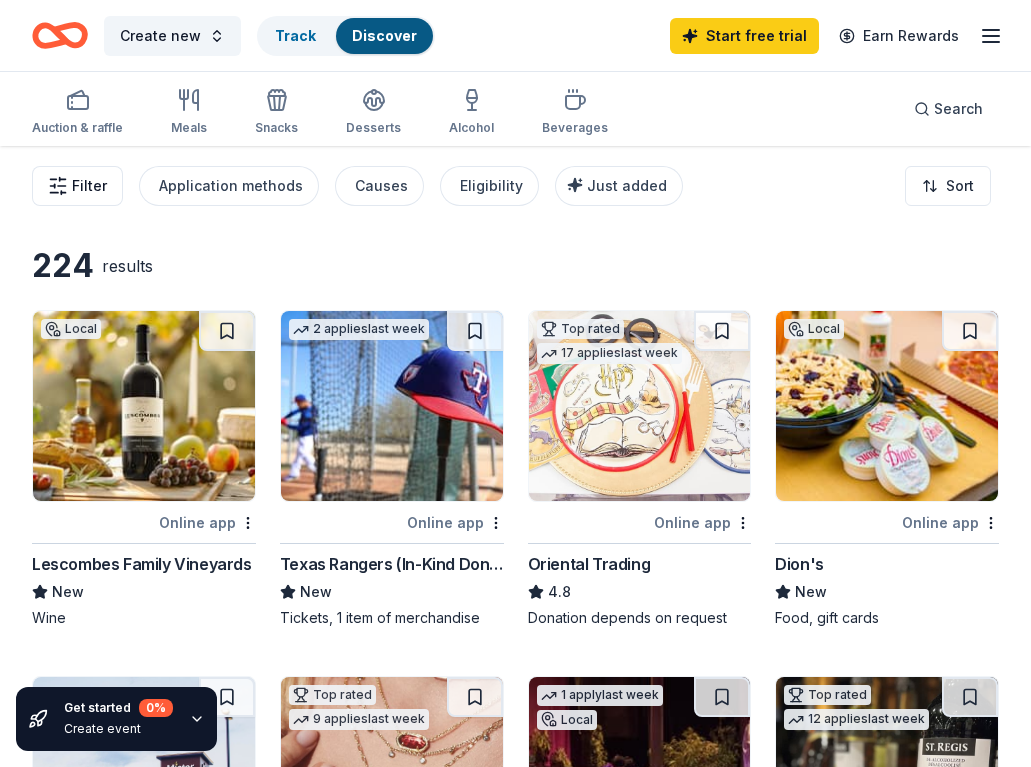 click on "Filter" at bounding box center (77, 186) 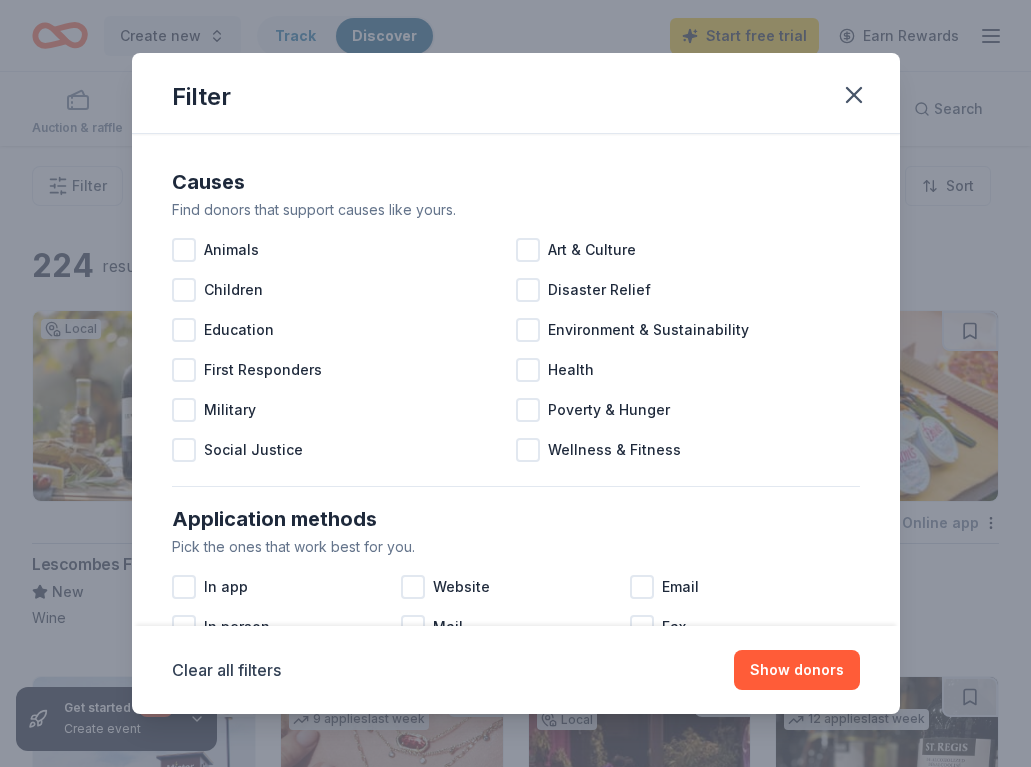 scroll, scrollTop: 0, scrollLeft: 0, axis: both 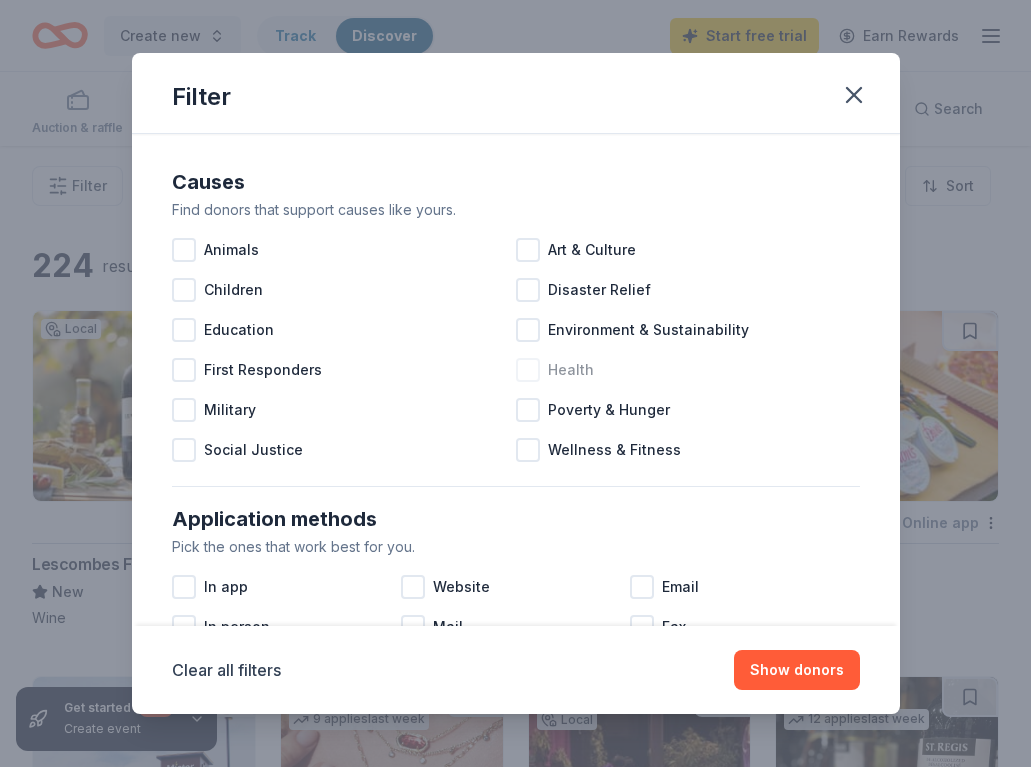 click on "Health" at bounding box center (571, 370) 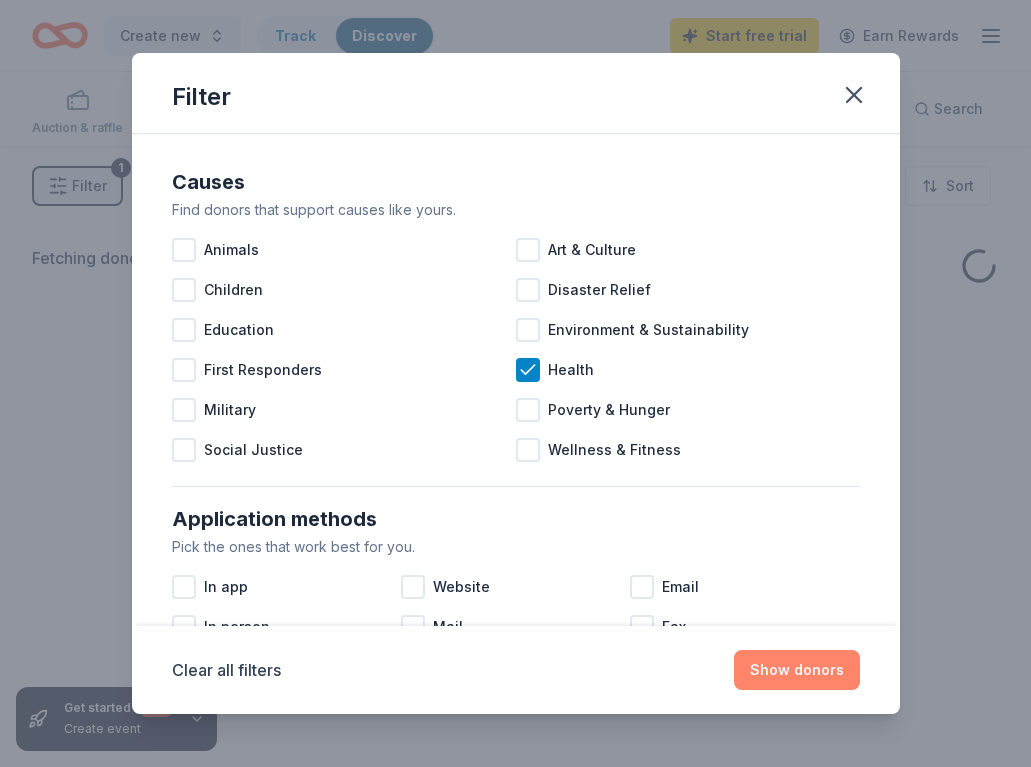 click on "Show    donors" at bounding box center [797, 670] 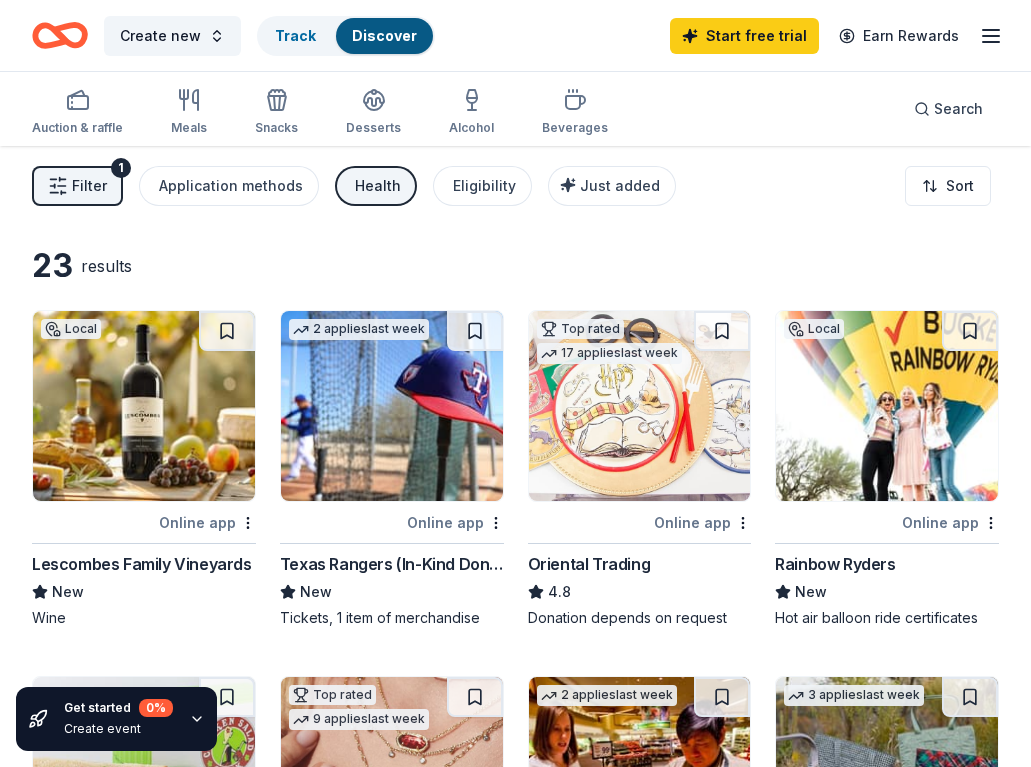 click on "New" at bounding box center (144, 592) 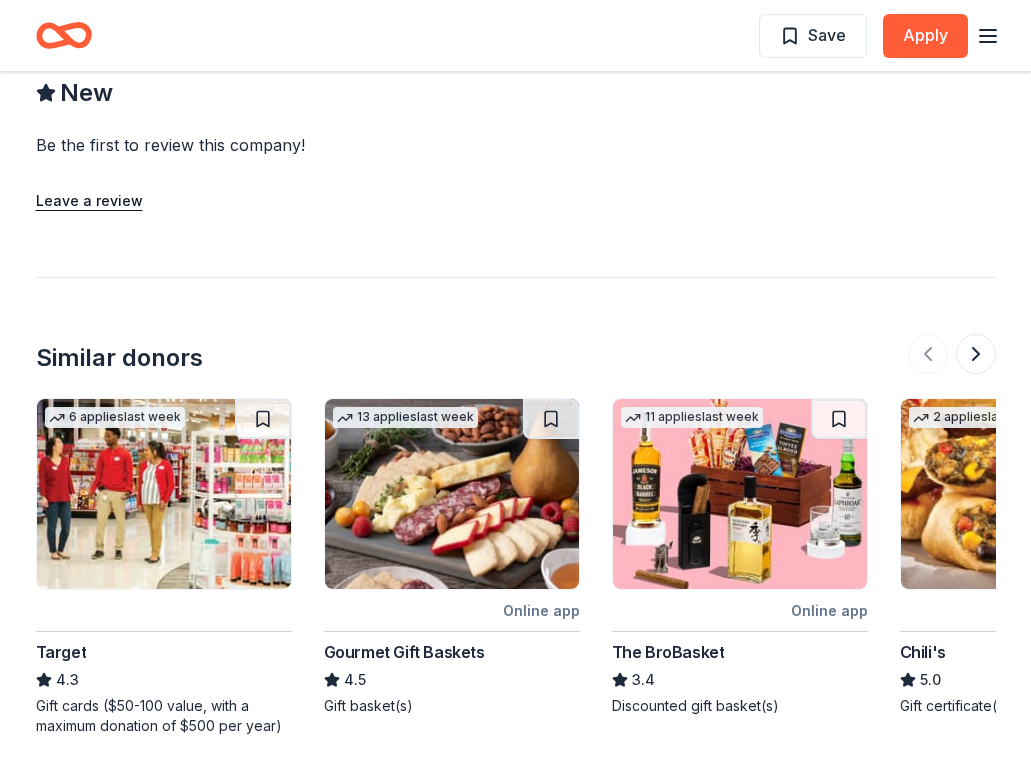 scroll, scrollTop: 1817, scrollLeft: 0, axis: vertical 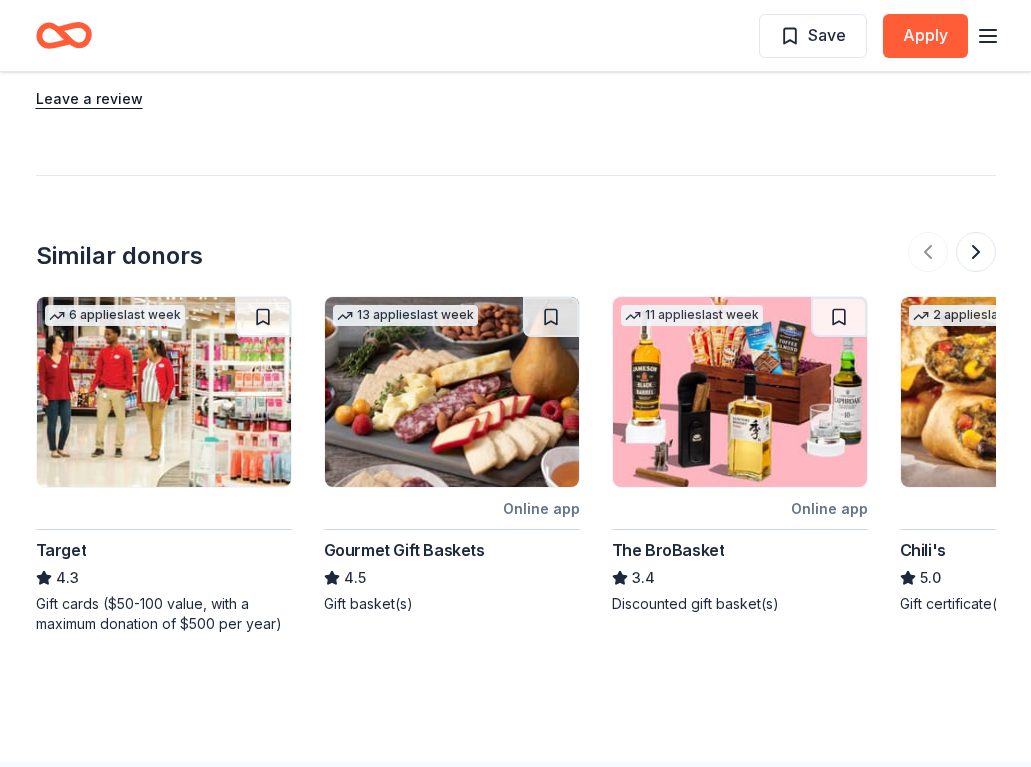 click on "Save Apply" at bounding box center [516, 35] 